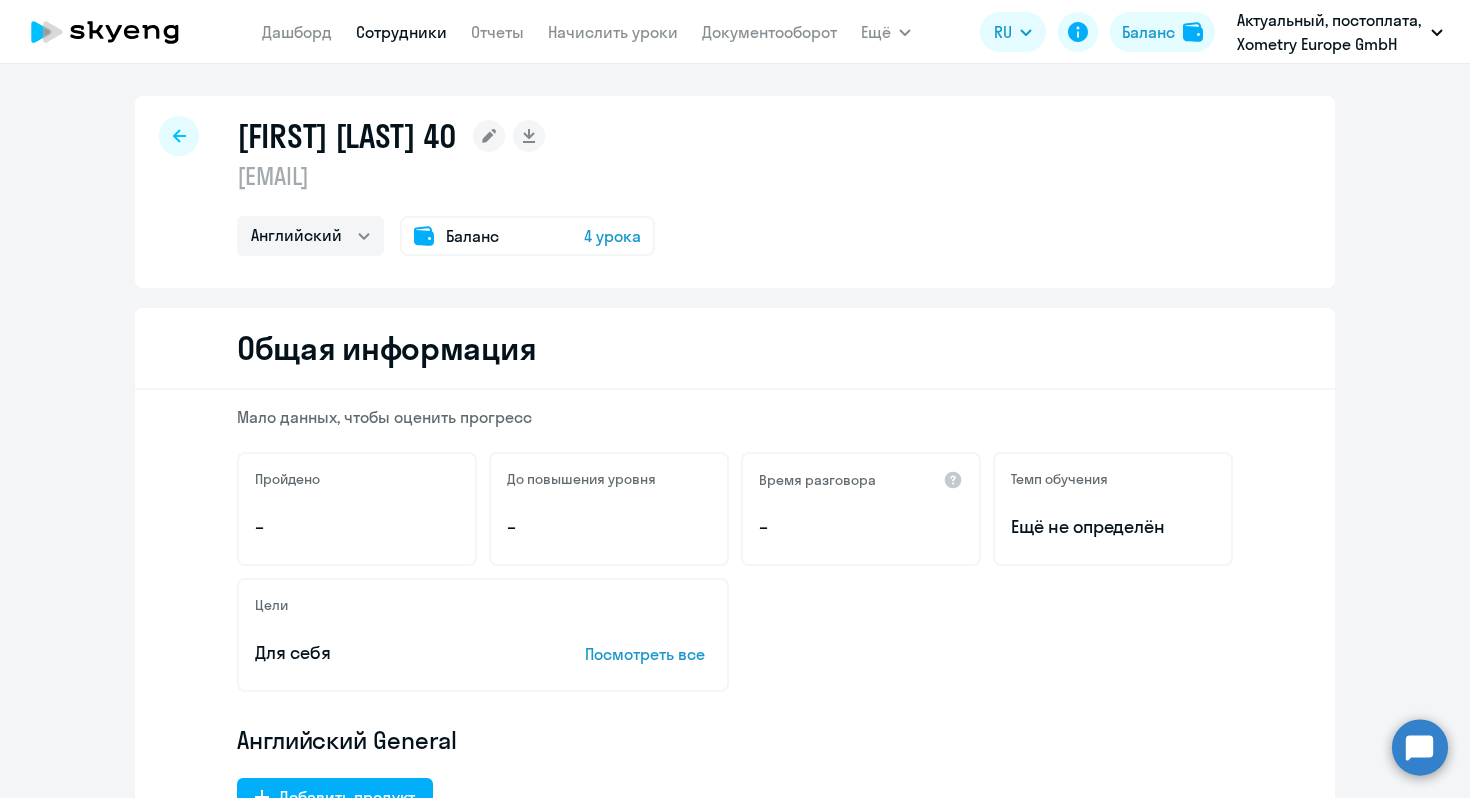 select on "english" 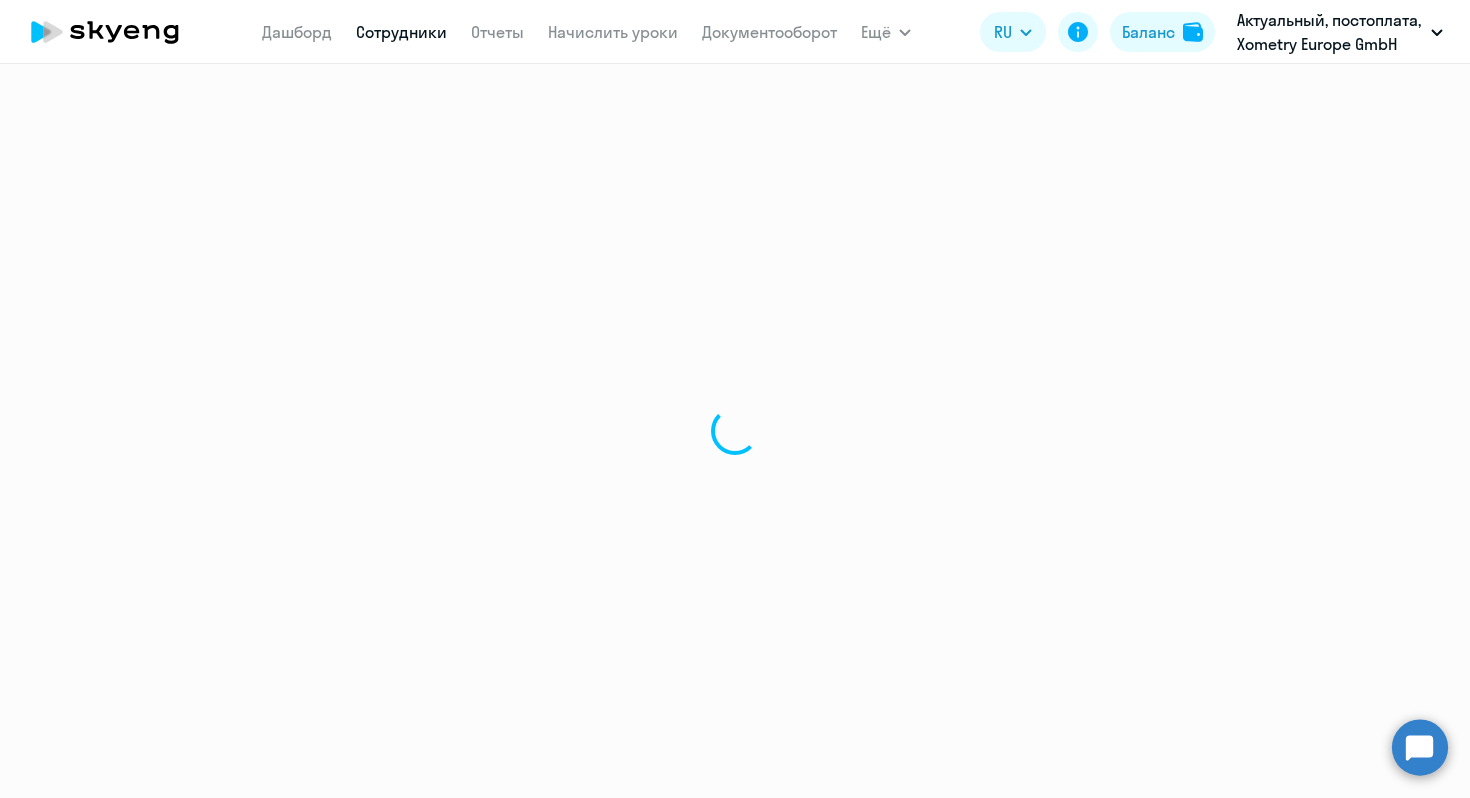 select on "30" 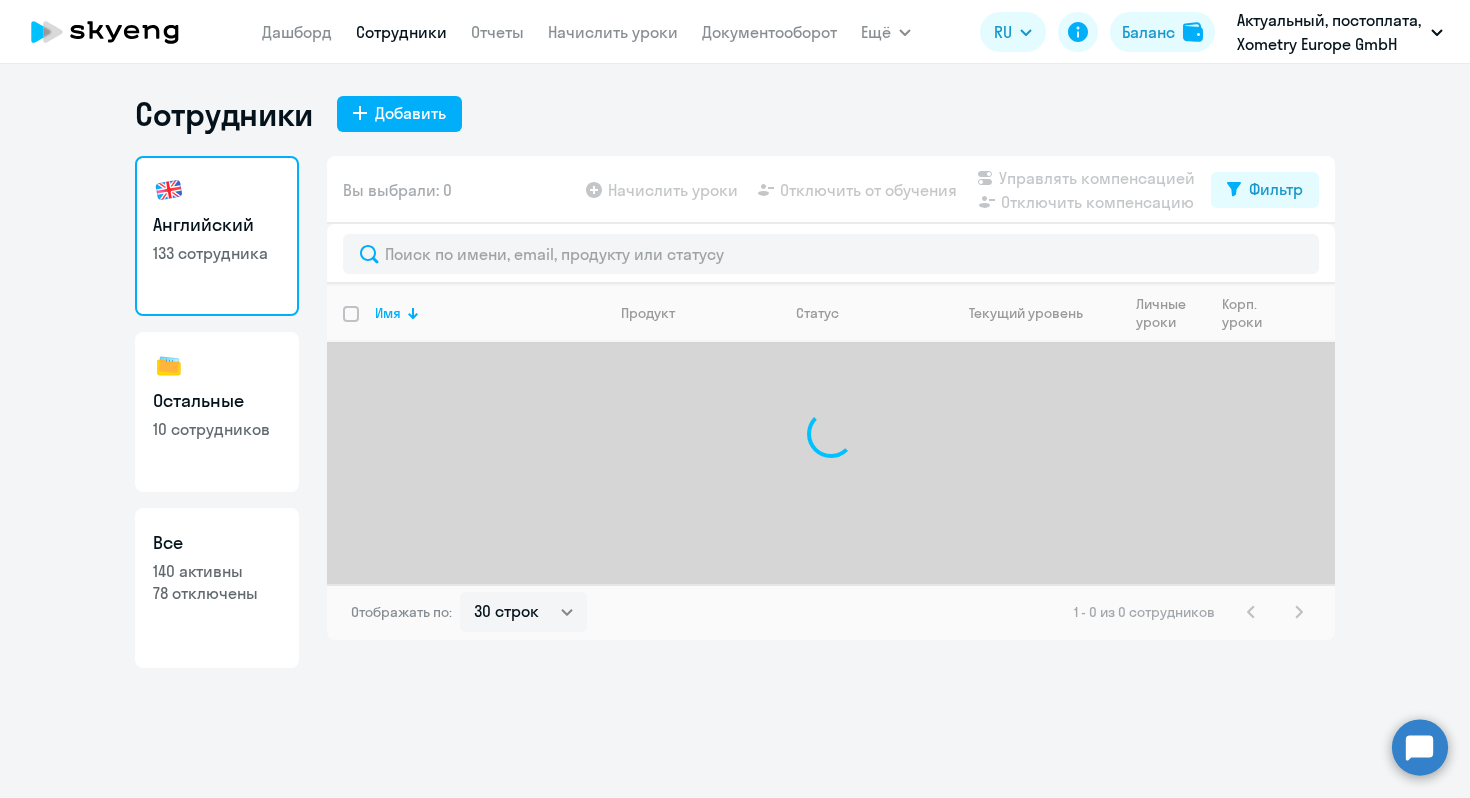 click on "10 сотрудников" 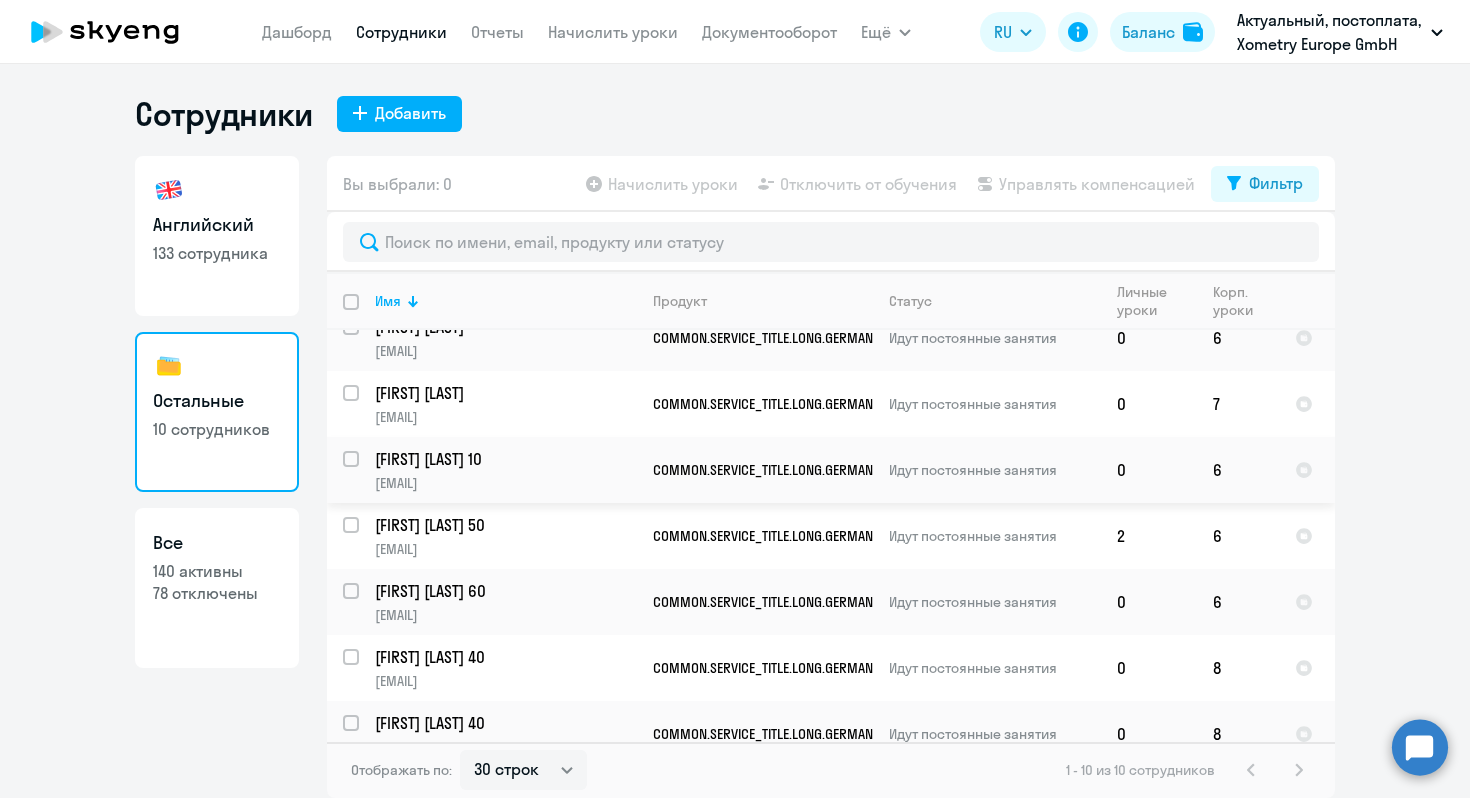 scroll, scrollTop: 0, scrollLeft: 0, axis: both 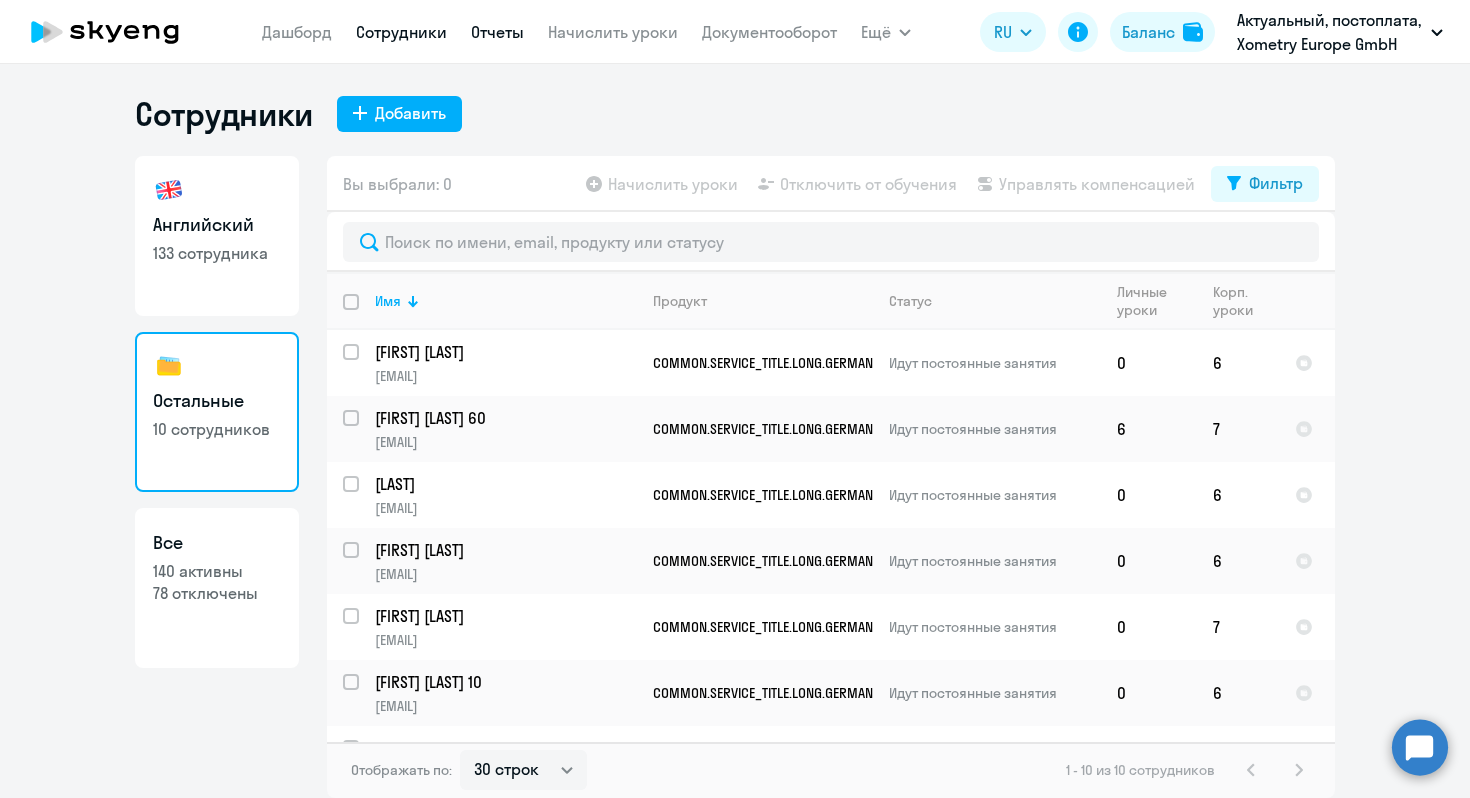 click on "Отчеты" at bounding box center (497, 32) 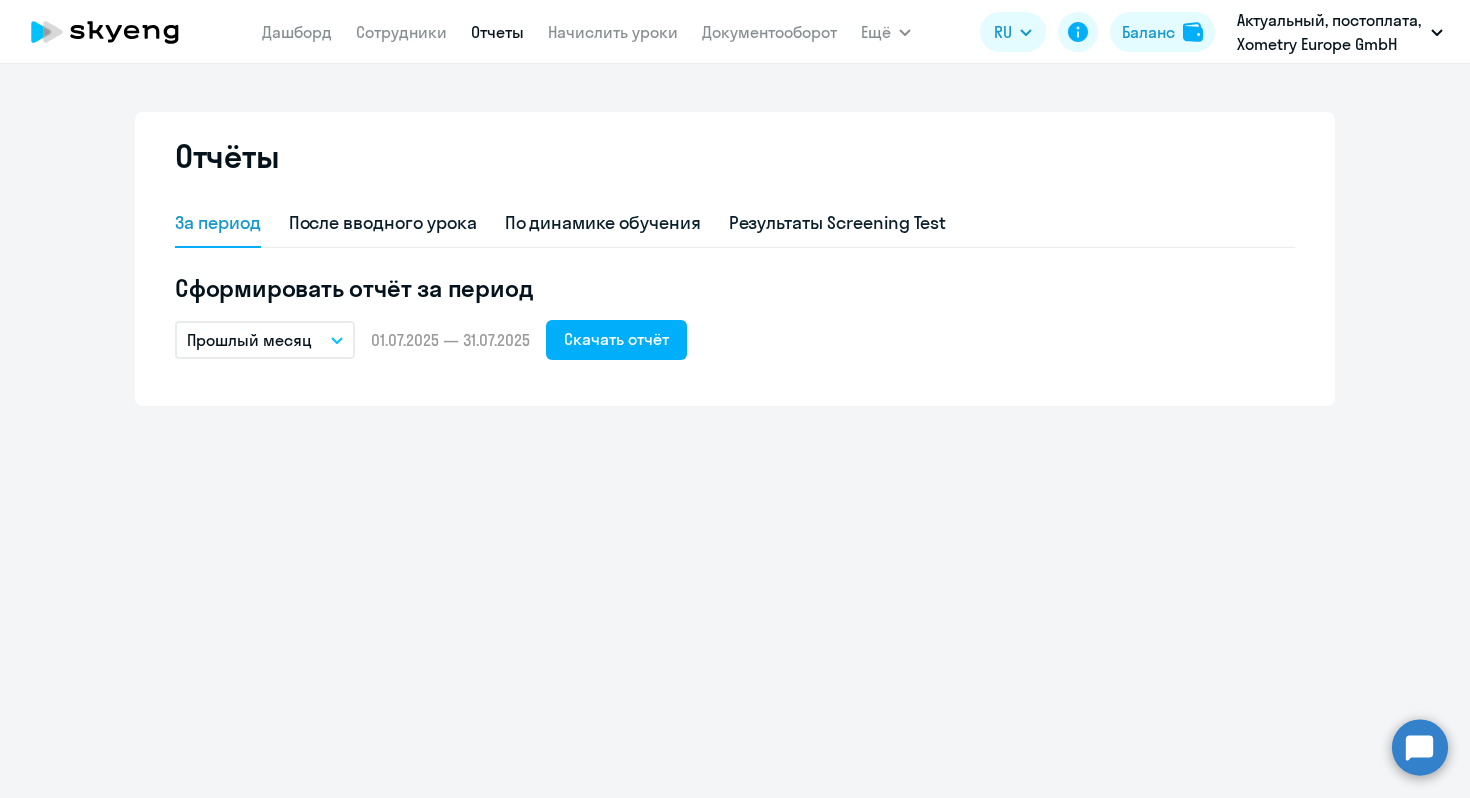 click on "Прошлый месяц" at bounding box center [249, 340] 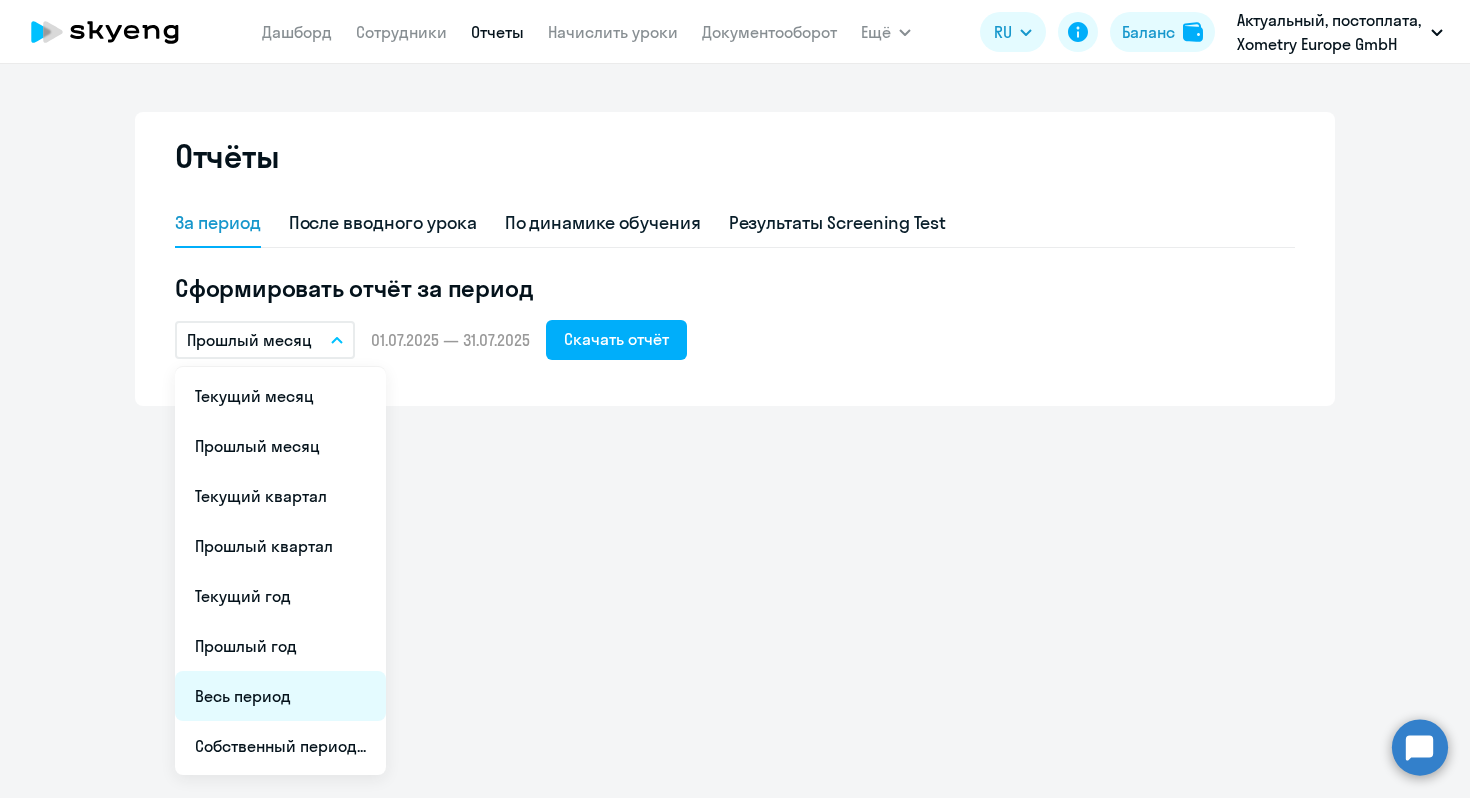 click on "Весь период" at bounding box center (280, 696) 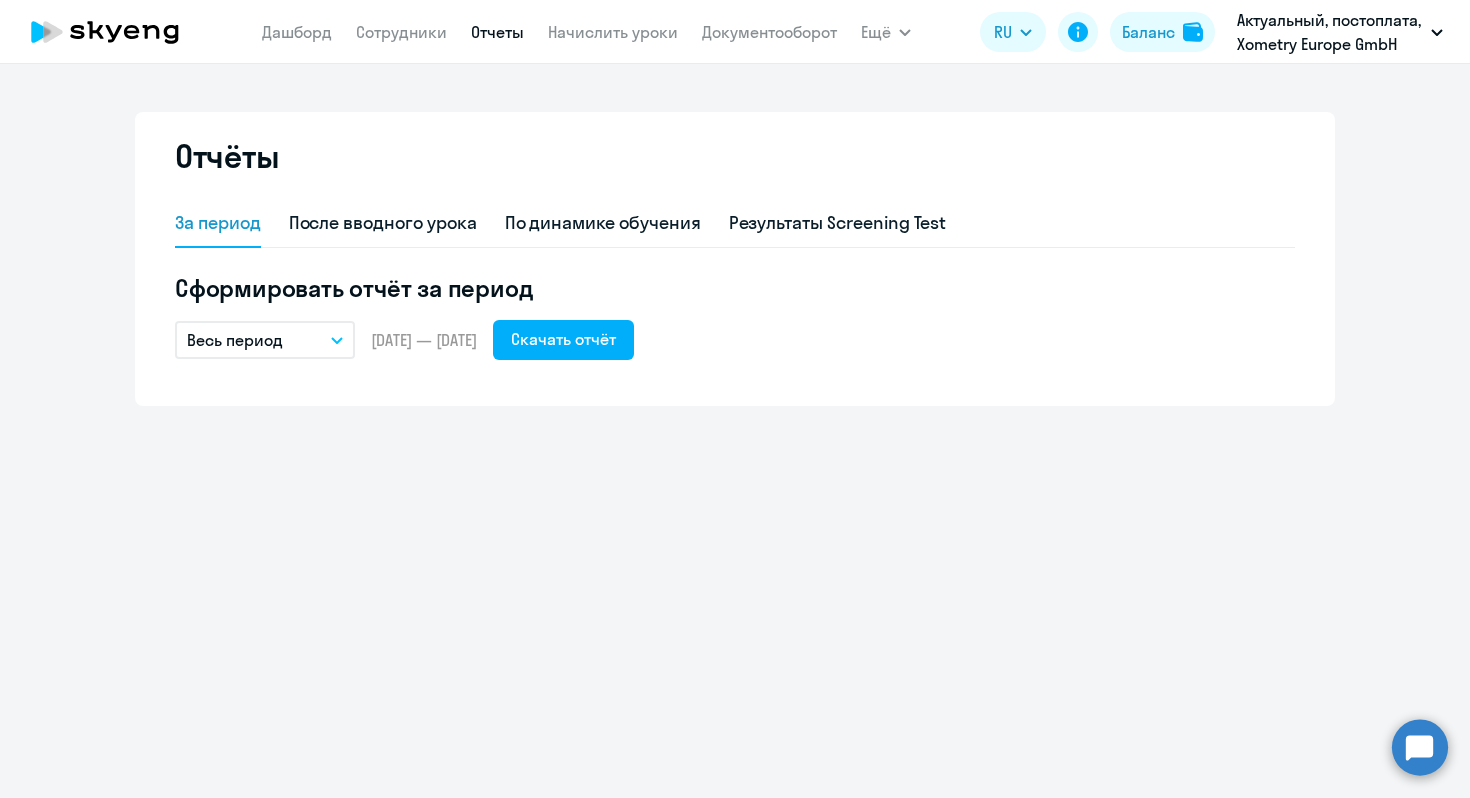 click on "Отчёты" 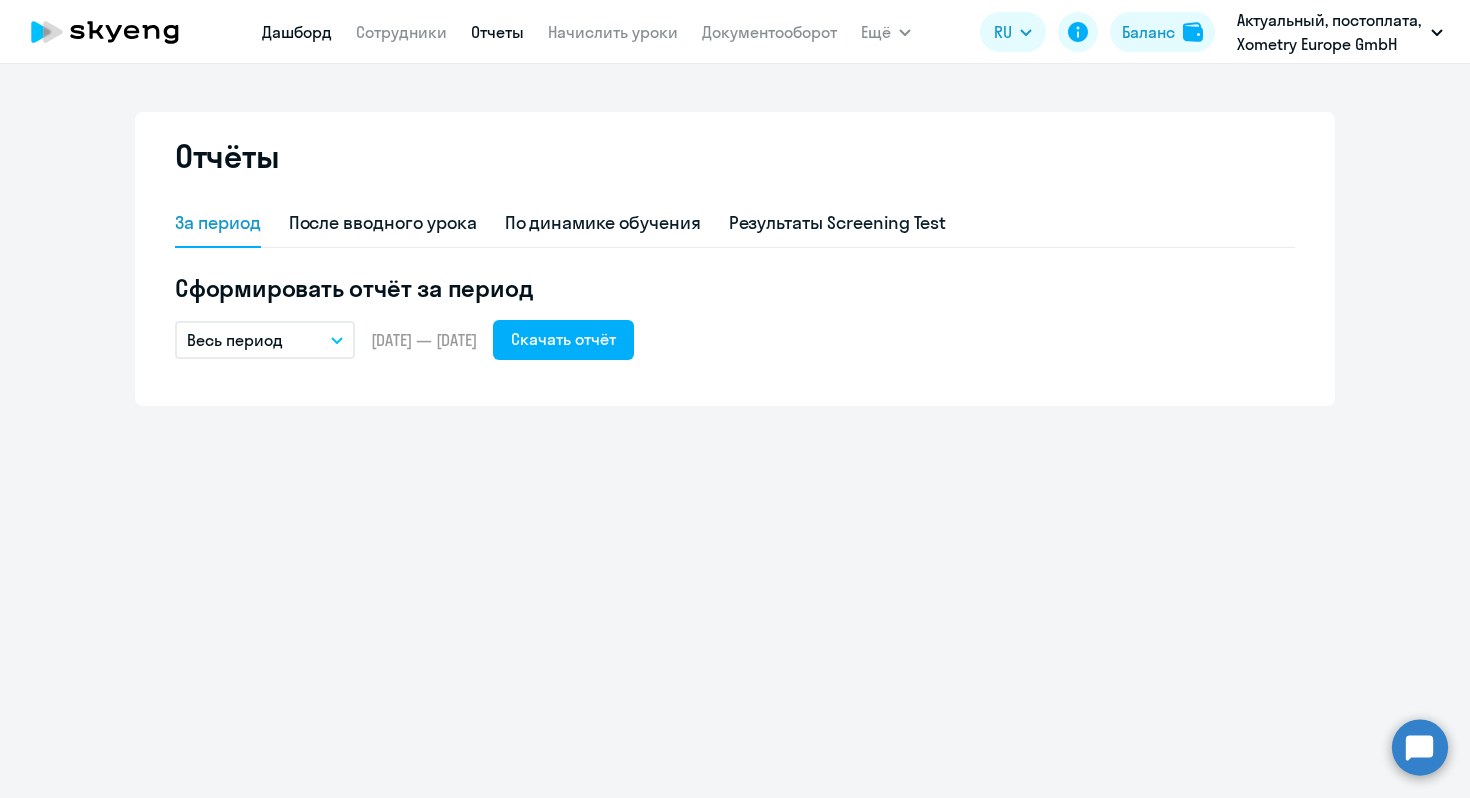 click on "Дашборд" at bounding box center (297, 32) 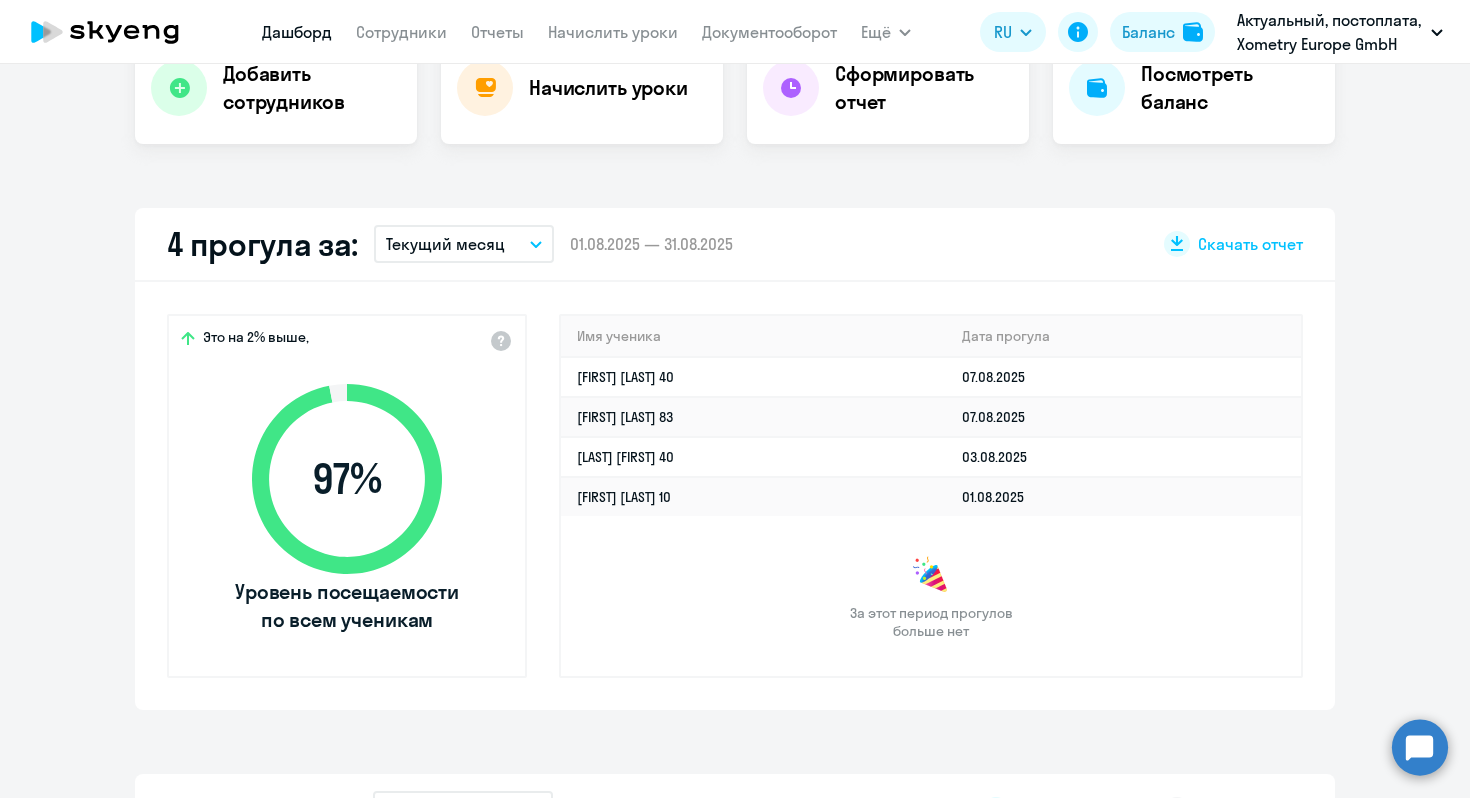 scroll, scrollTop: 490, scrollLeft: 0, axis: vertical 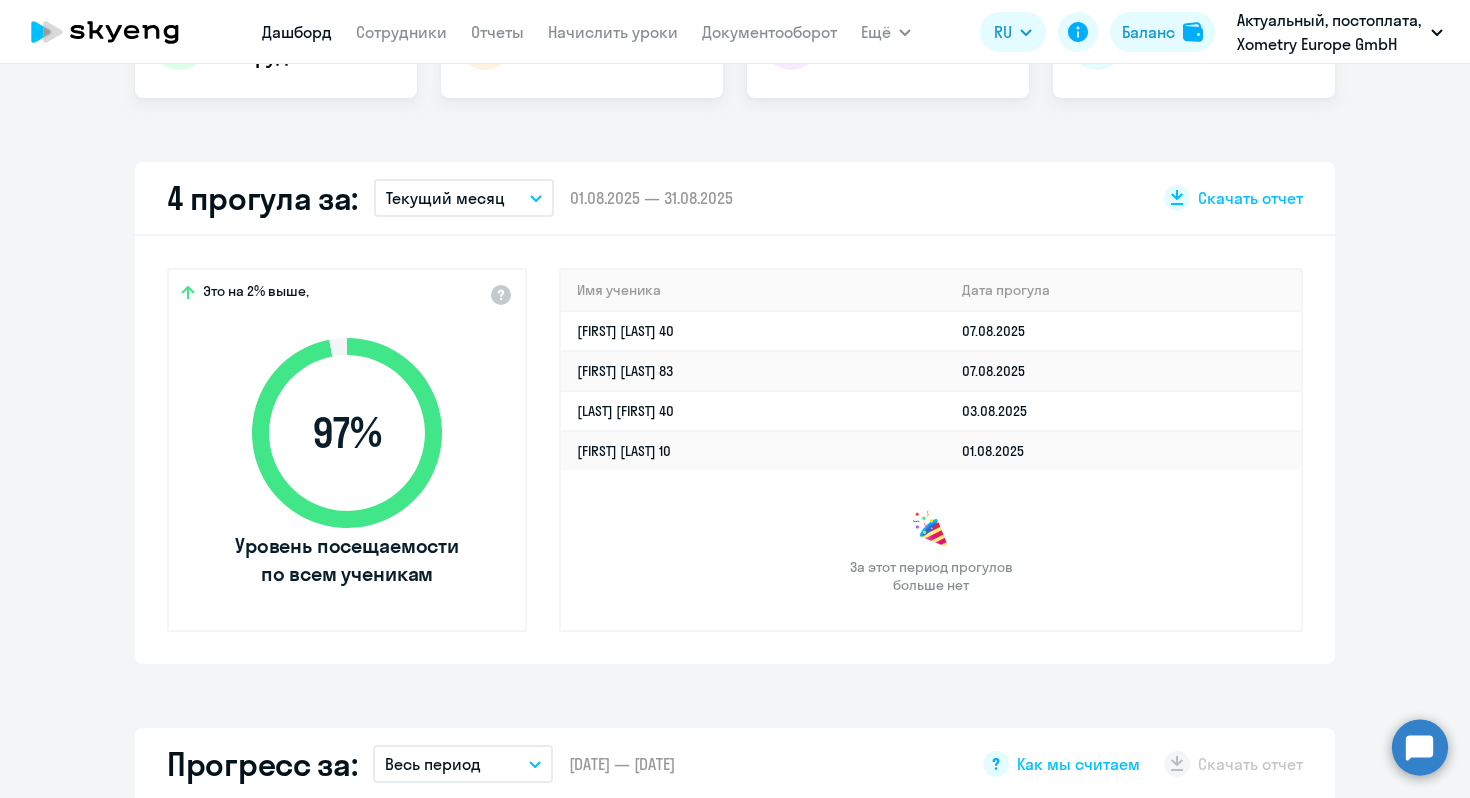 select on "30" 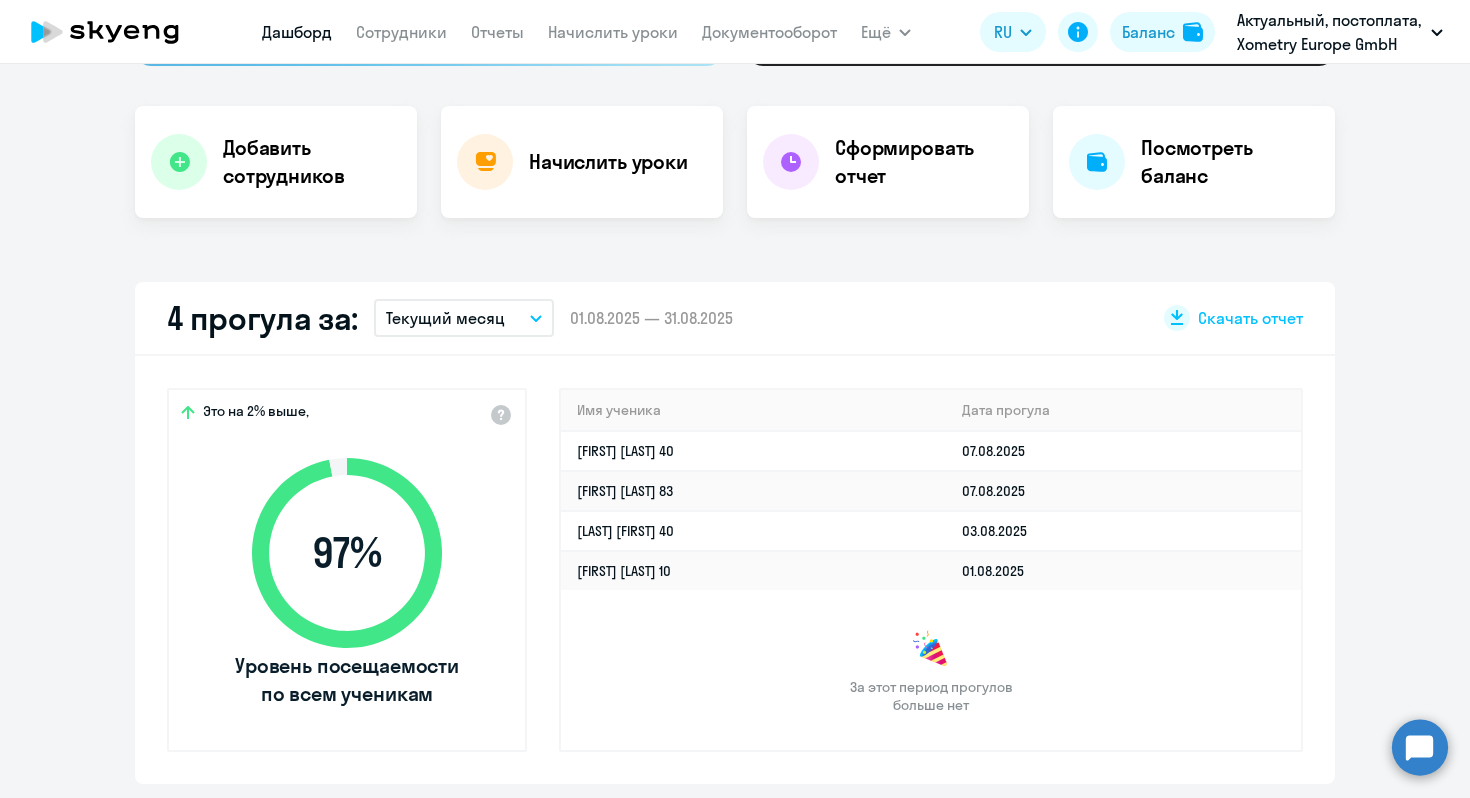 scroll, scrollTop: 0, scrollLeft: 0, axis: both 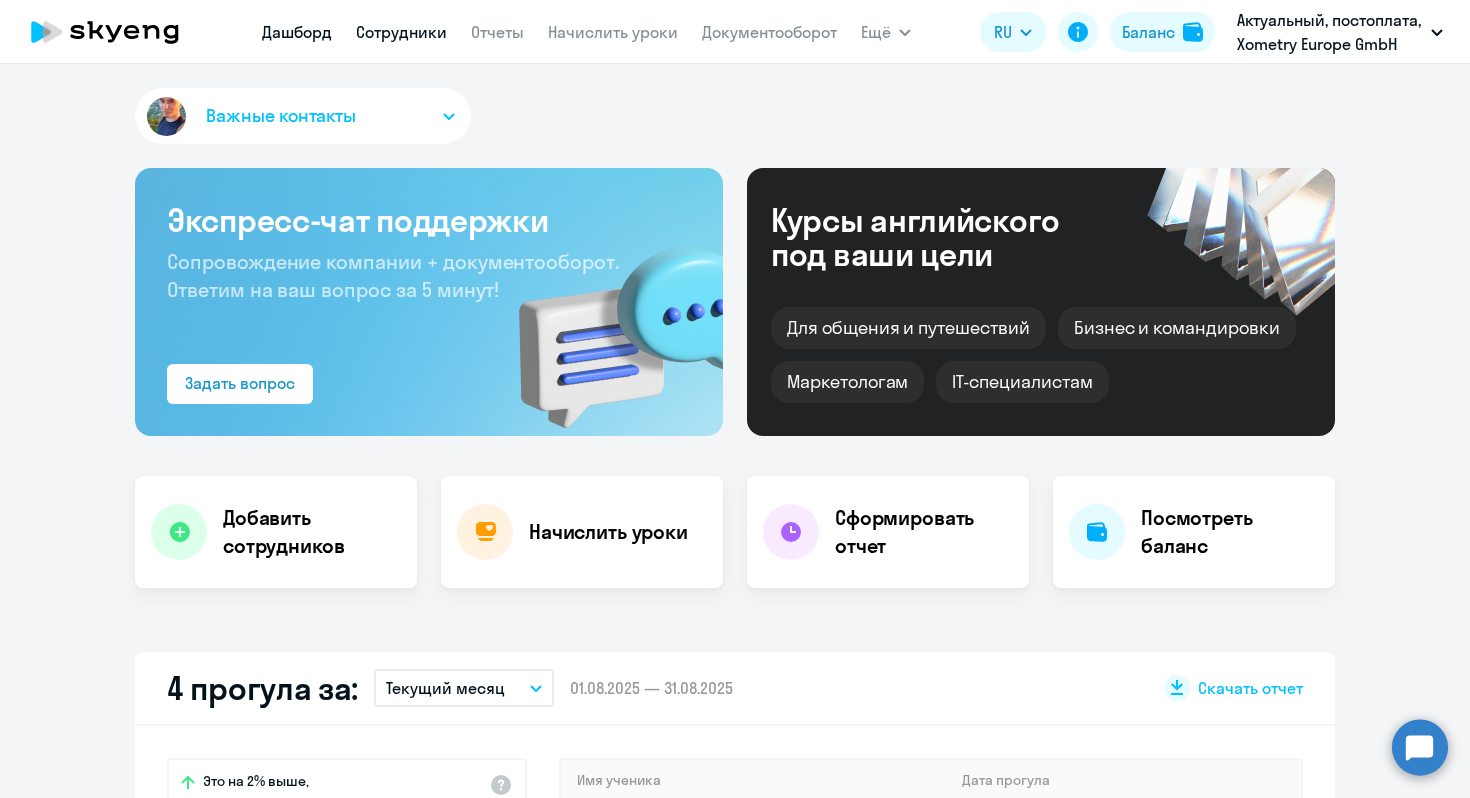 click on "Сотрудники" at bounding box center [401, 32] 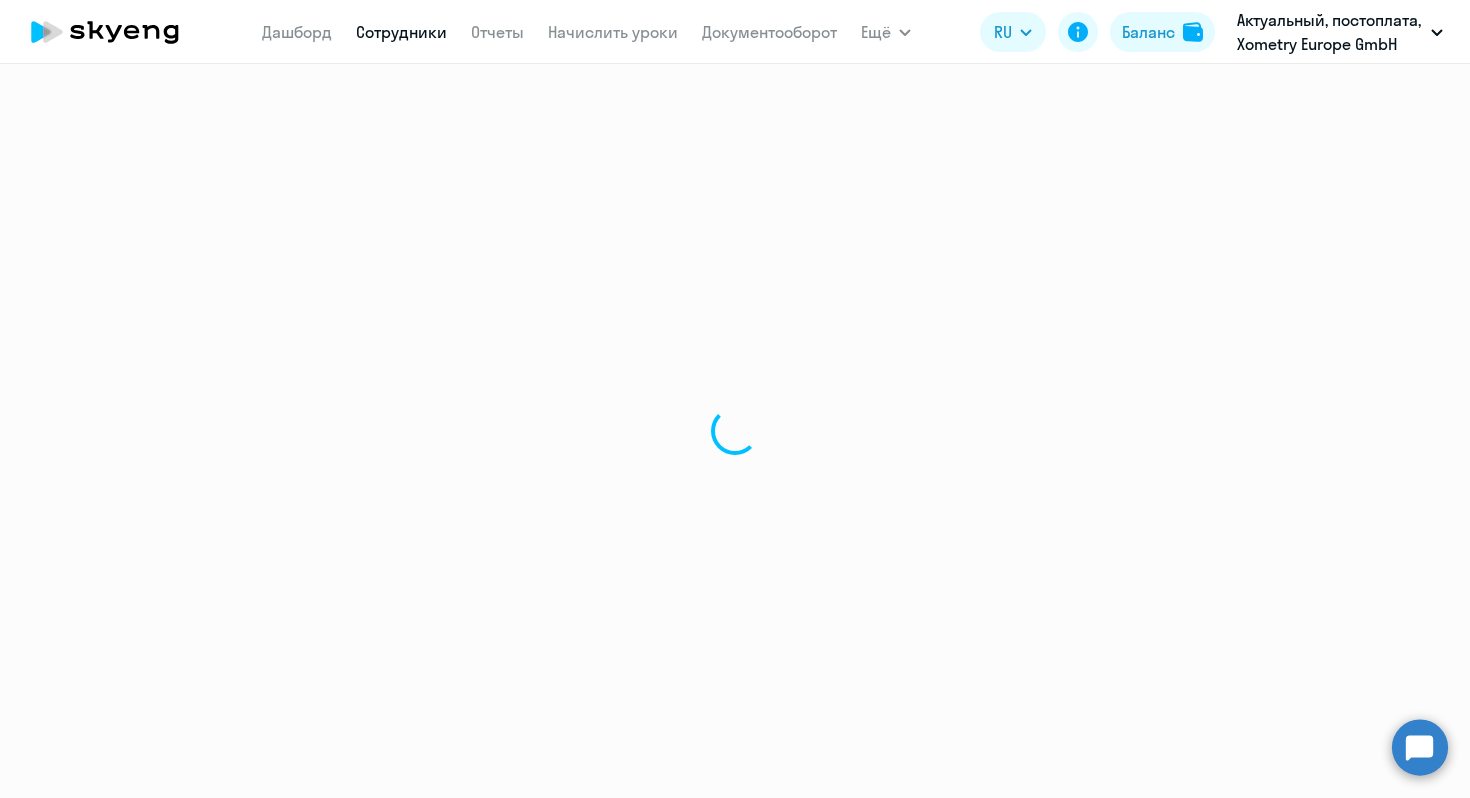 select on "30" 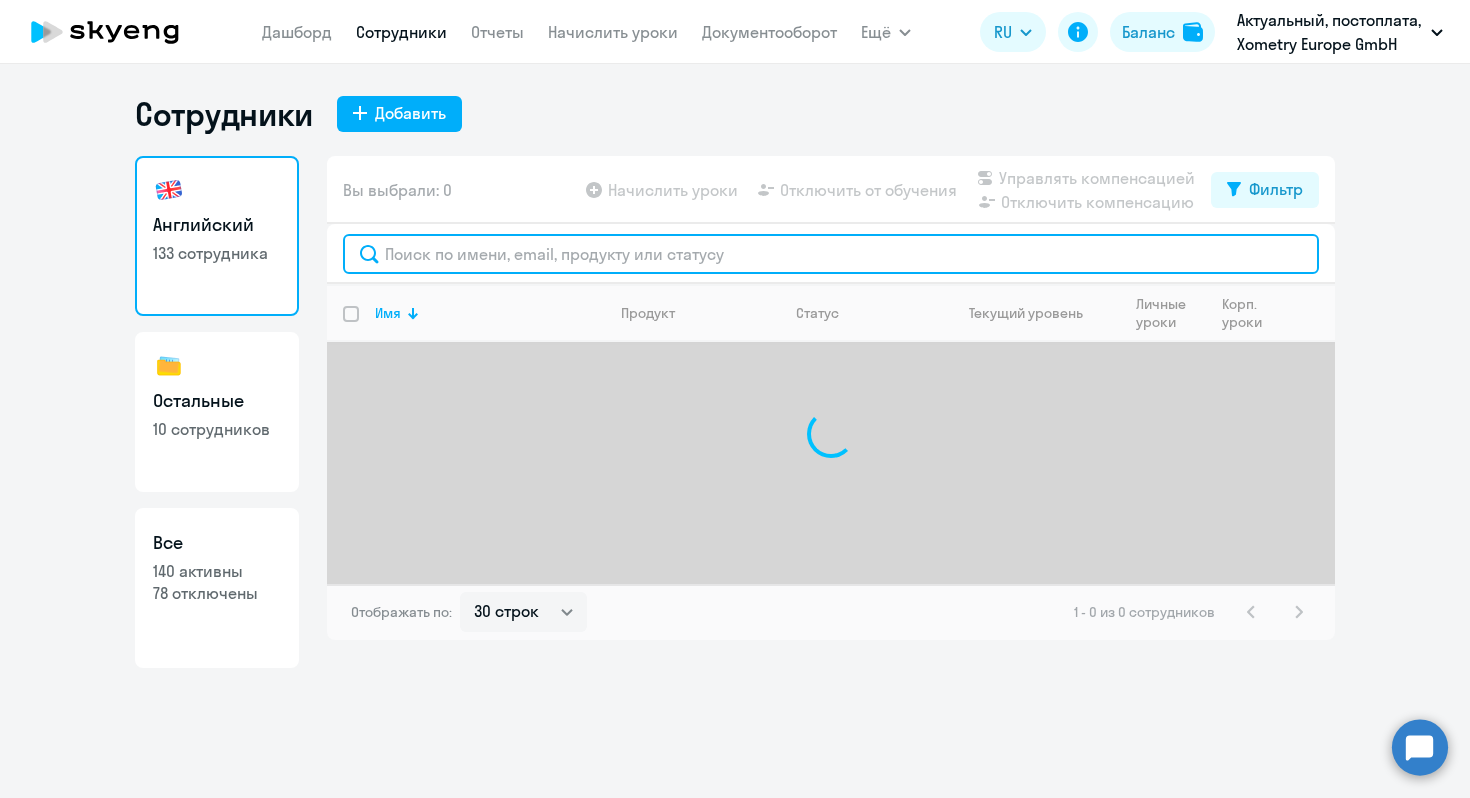 click 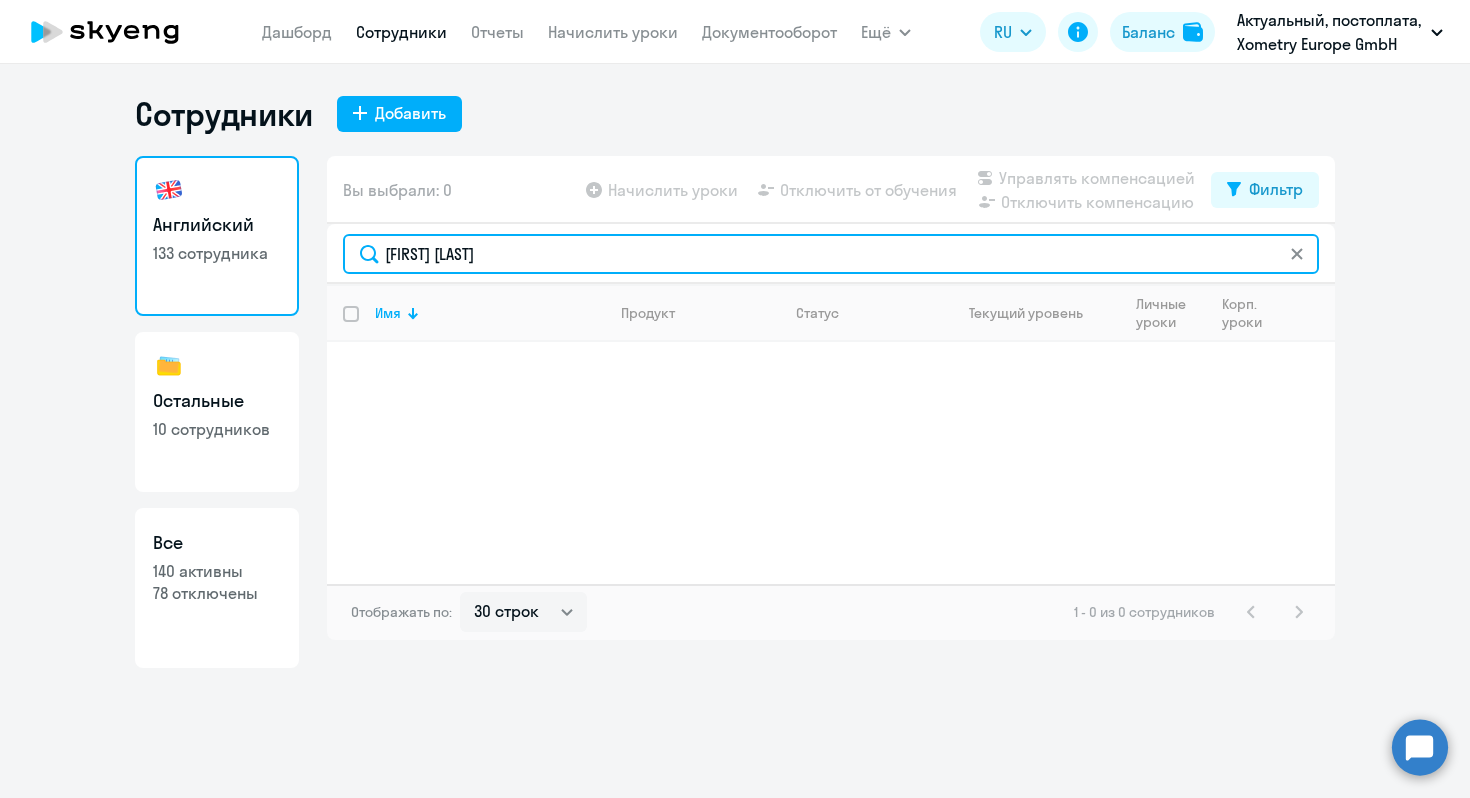 type on "[FIRST] [LAST]" 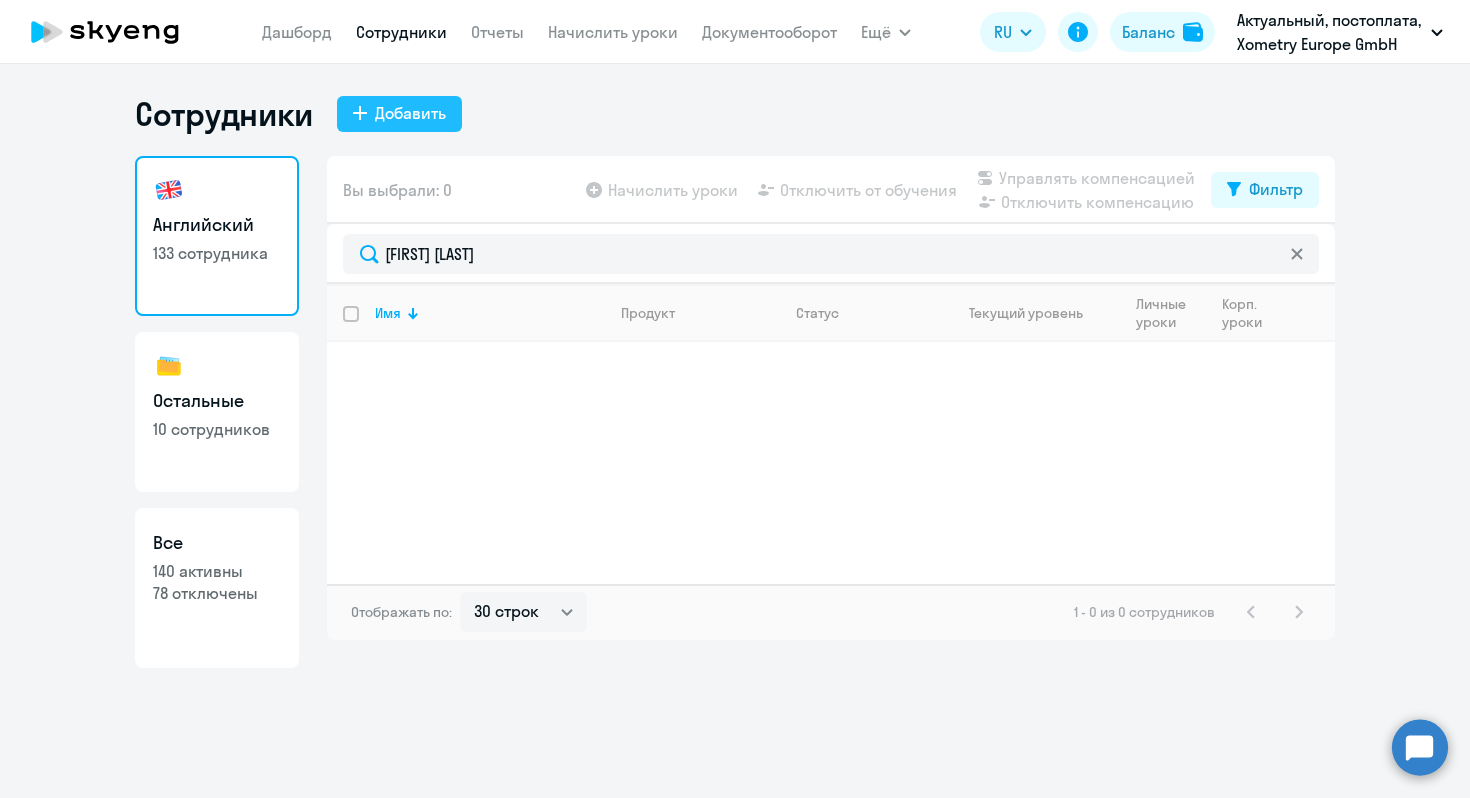 click on "Добавить" 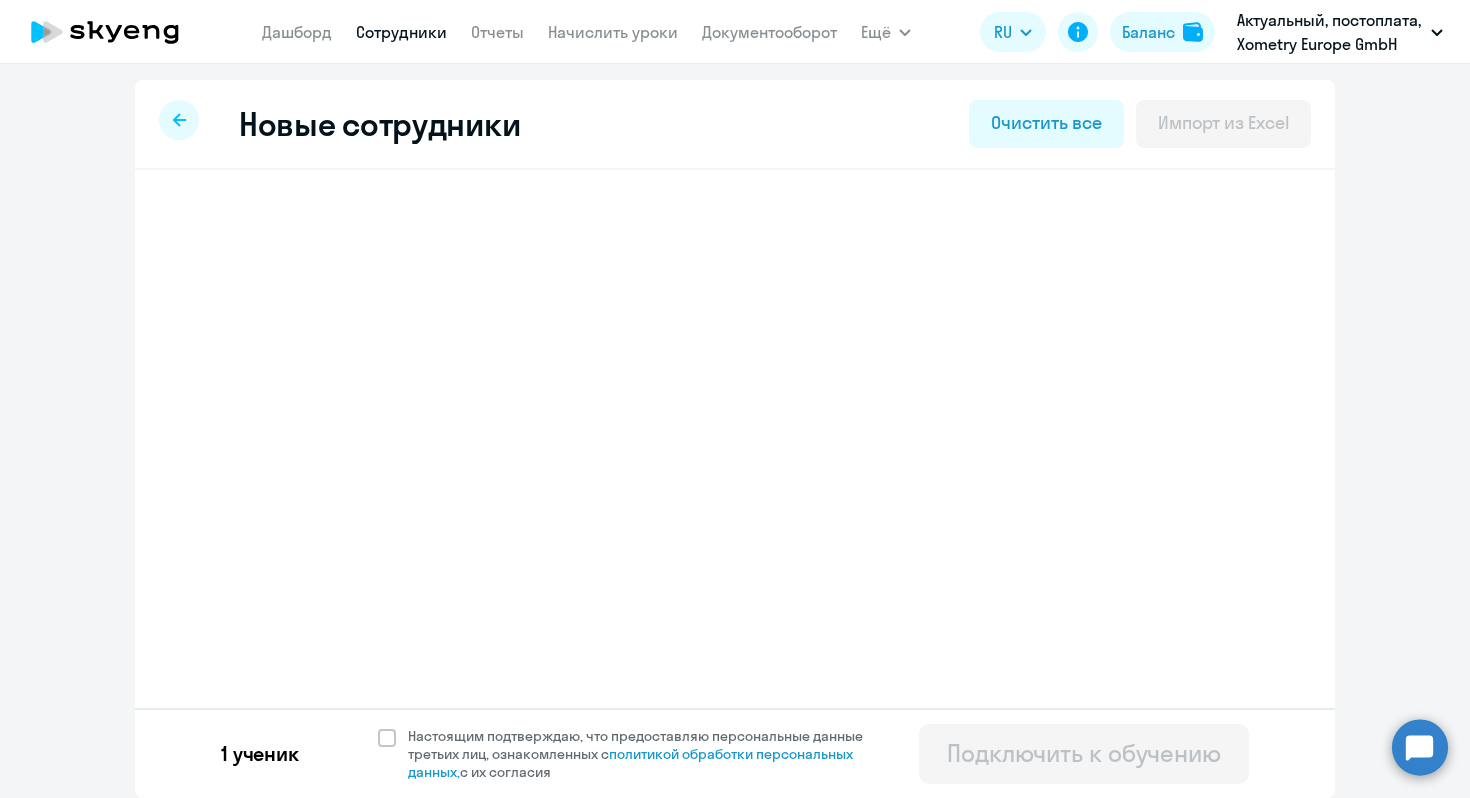 select on "english_adult_not_native_speaker" 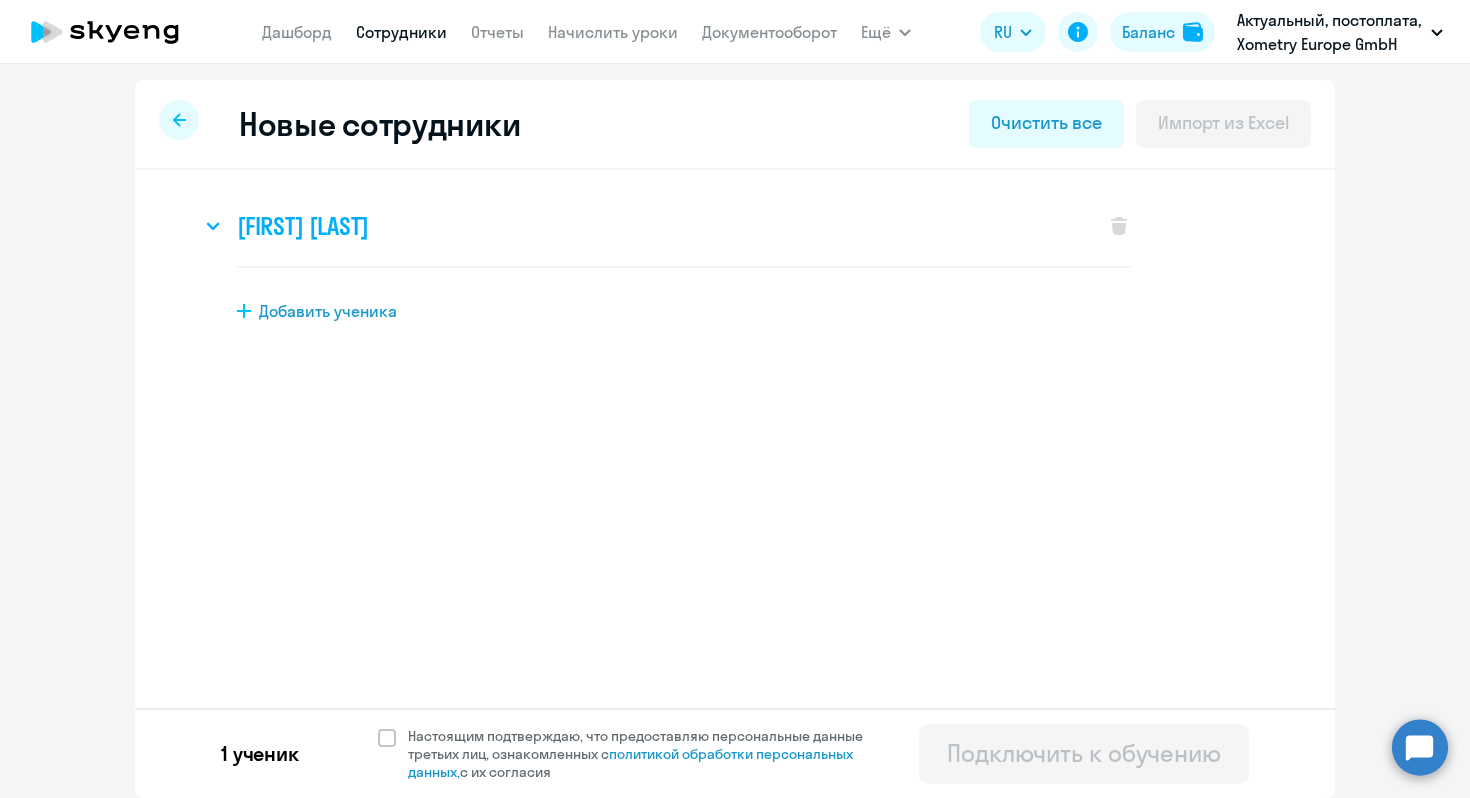 click on "[FIRST] [LAST]" 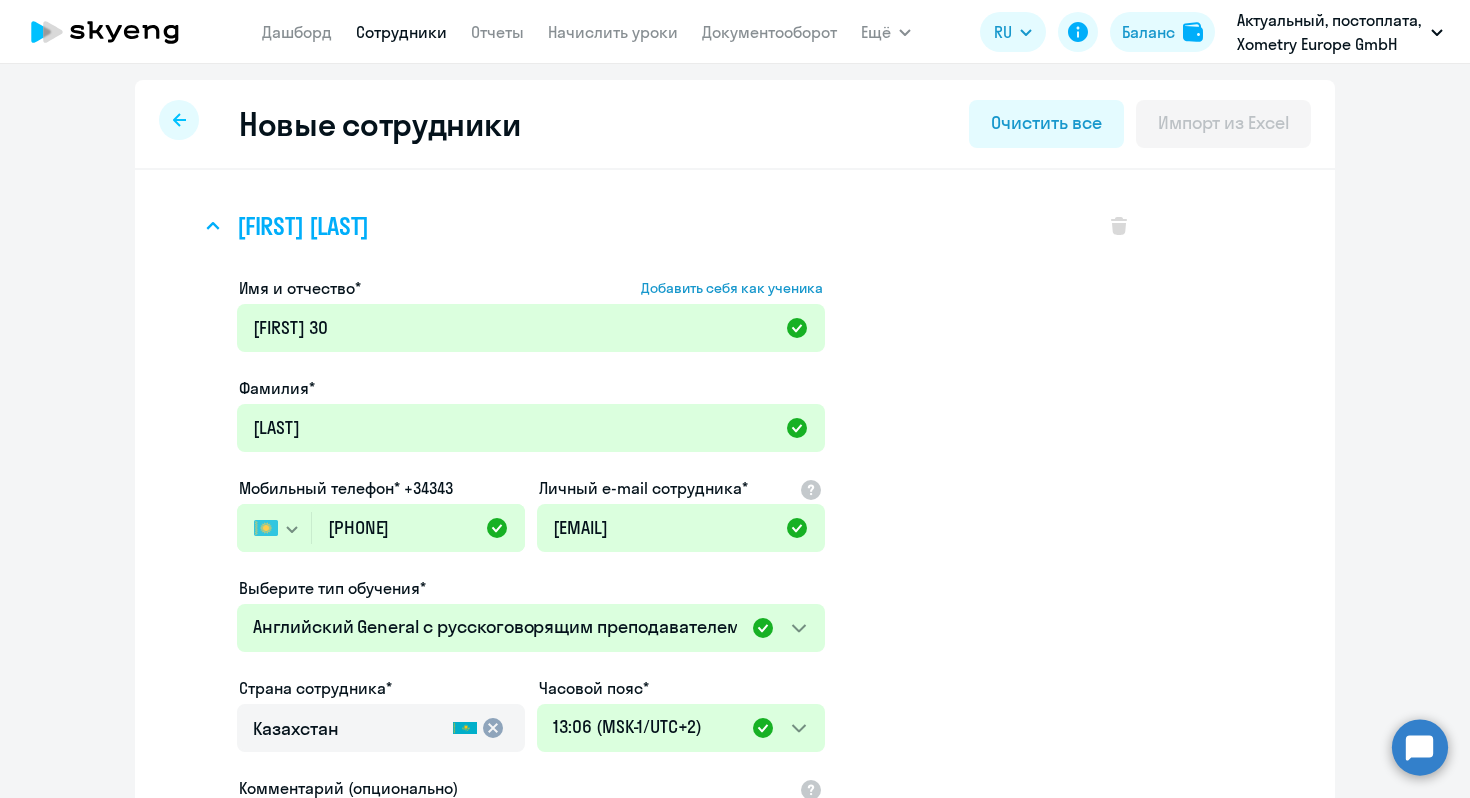click on "[FIRST] [LAST]" 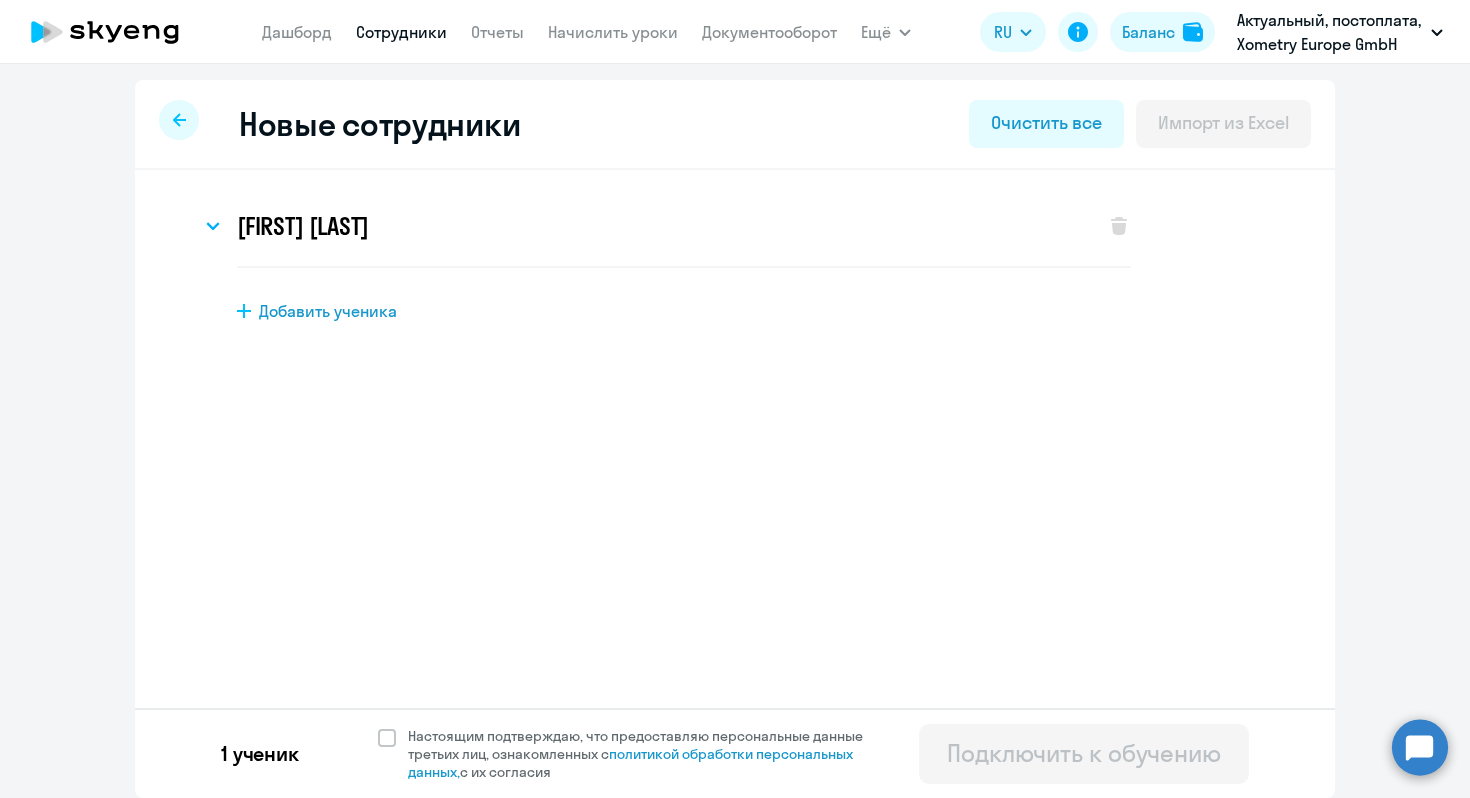 click 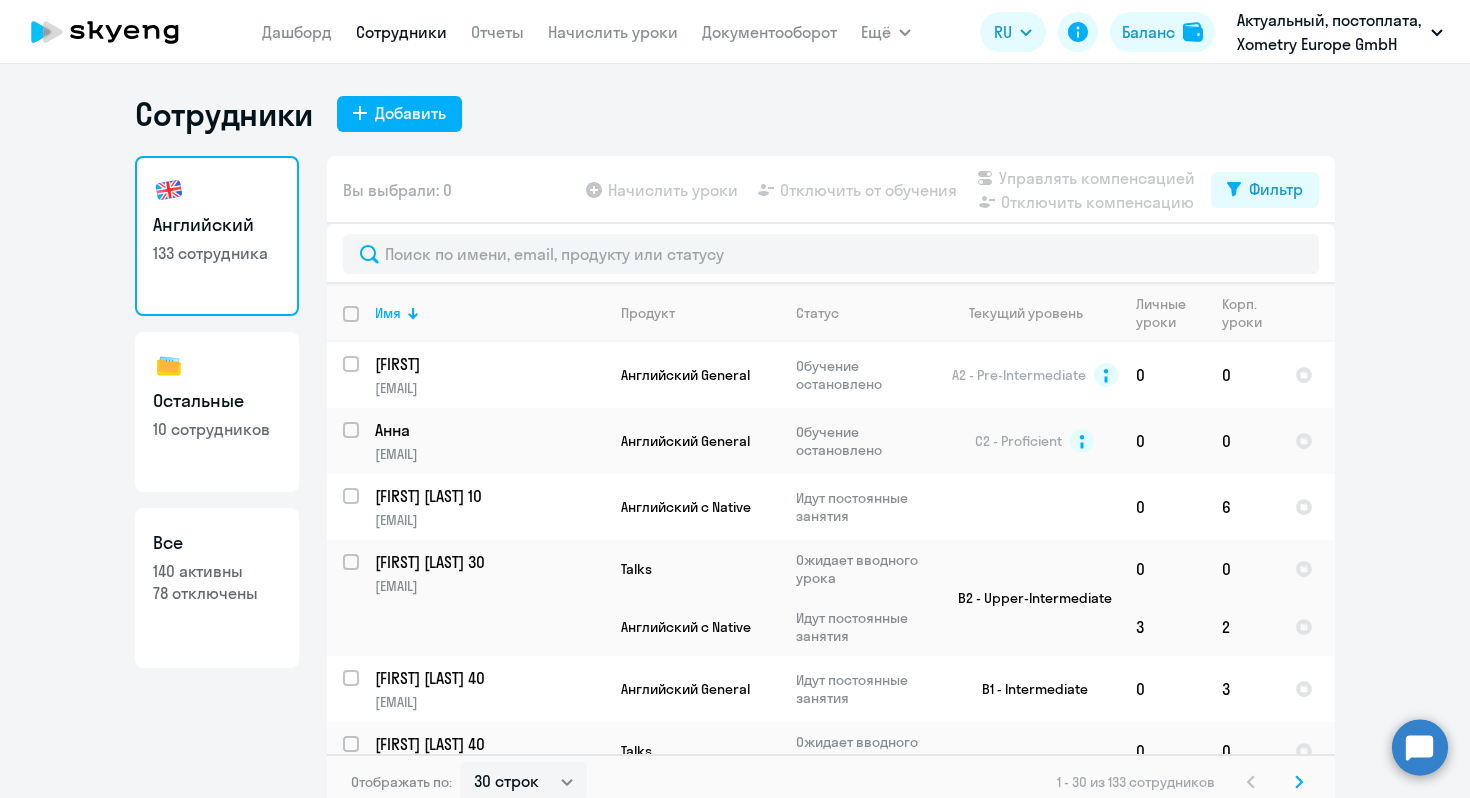 click on "78 отключены" 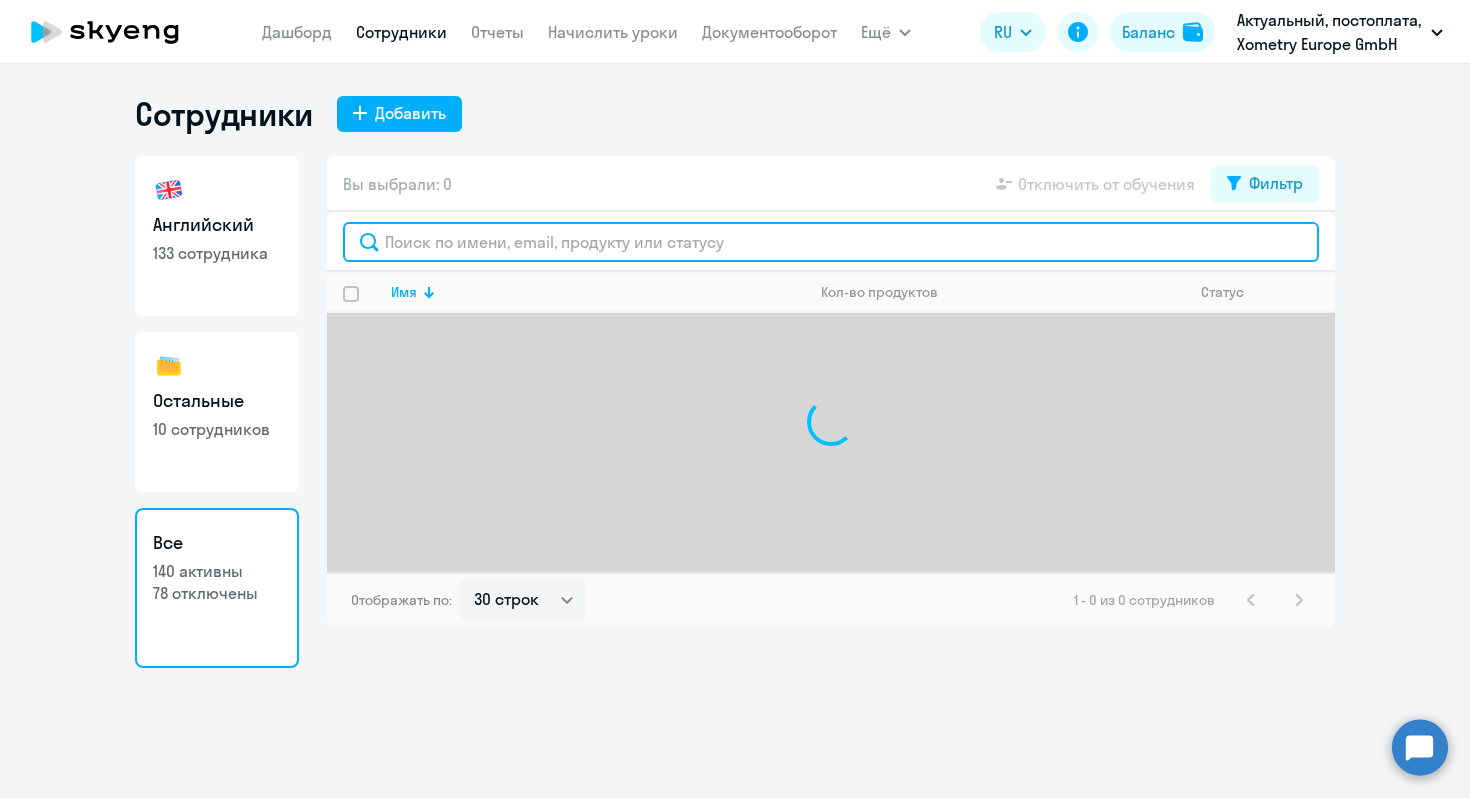 click 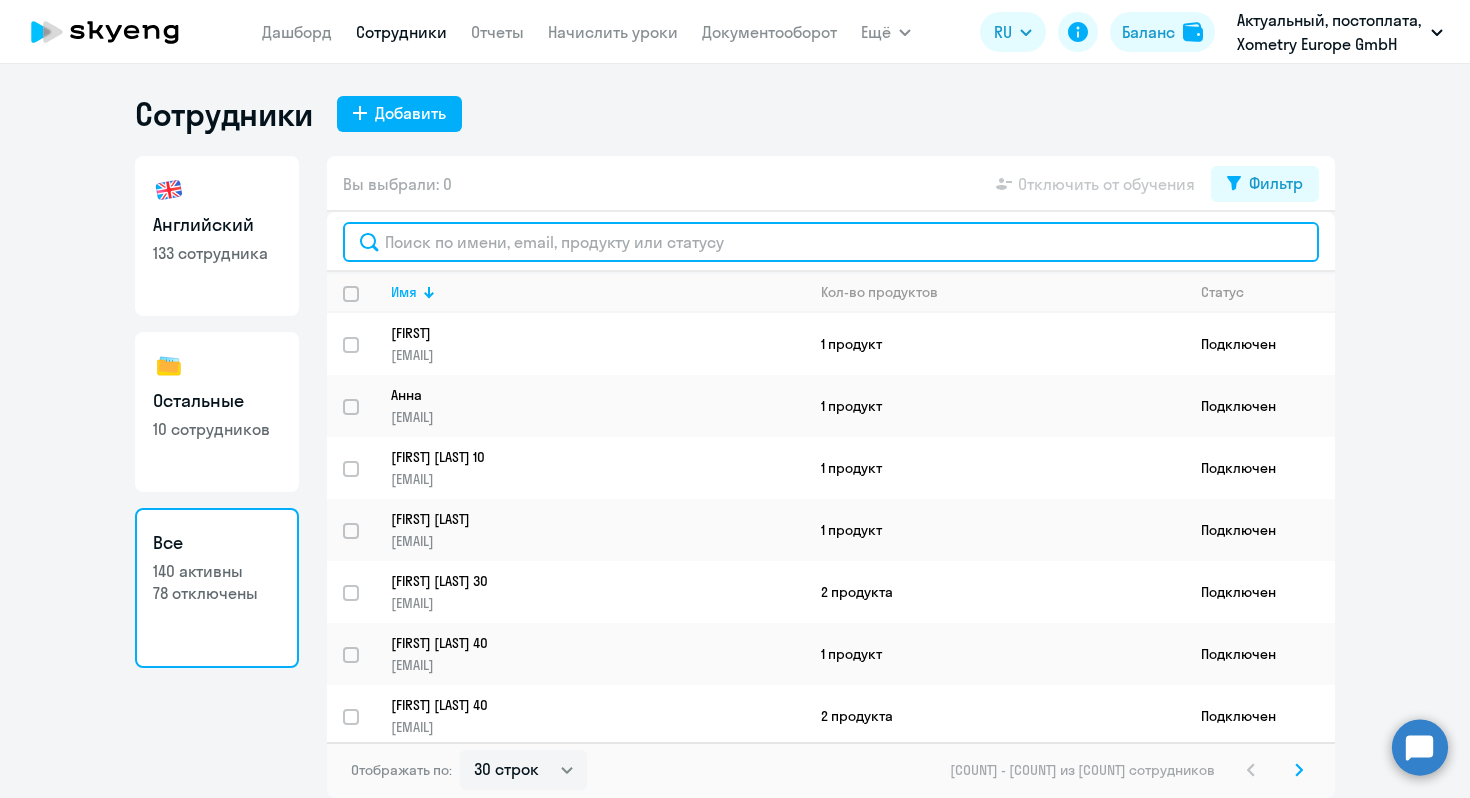 paste on "[FIRST] [LAST]" 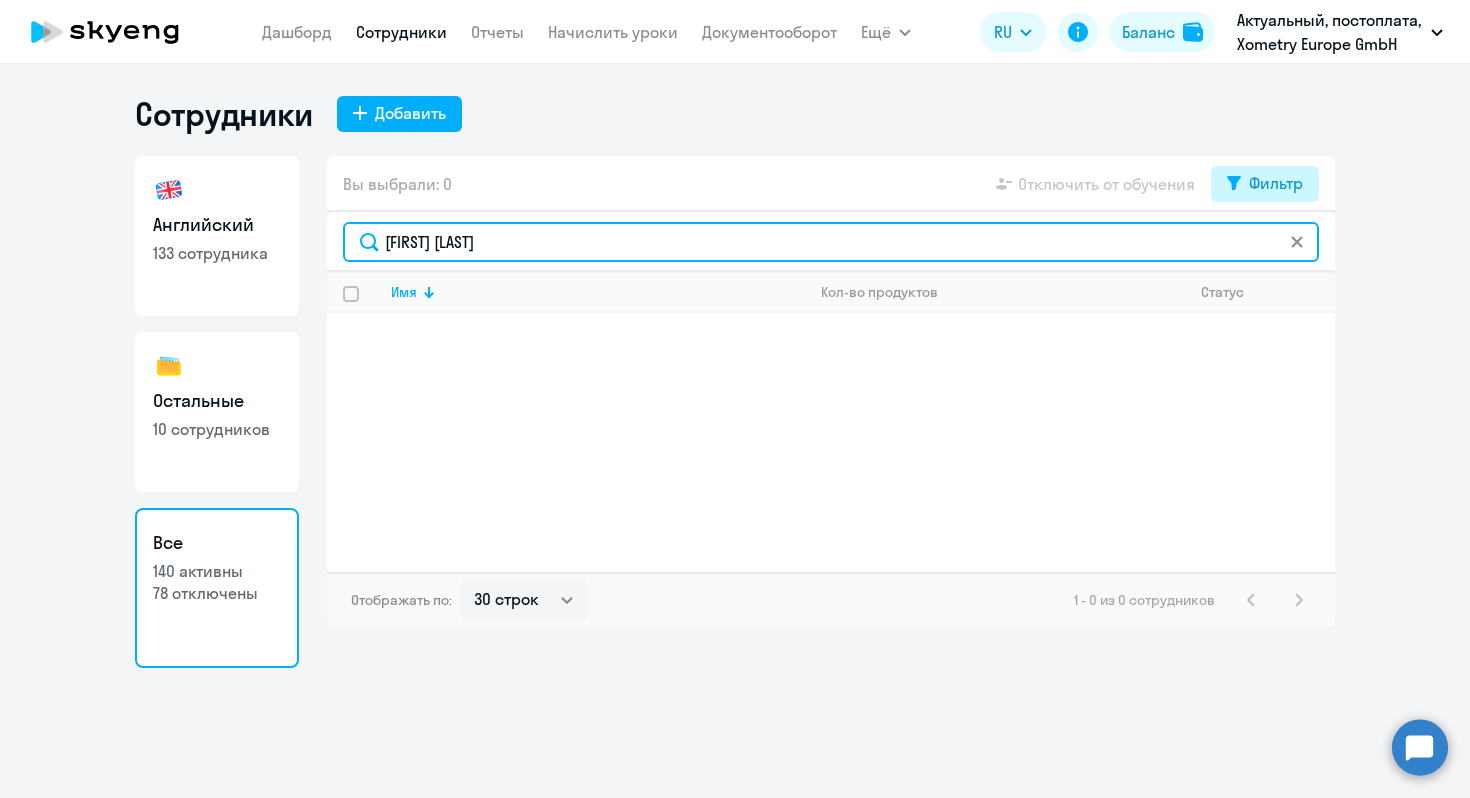 type on "[FIRST] [LAST]" 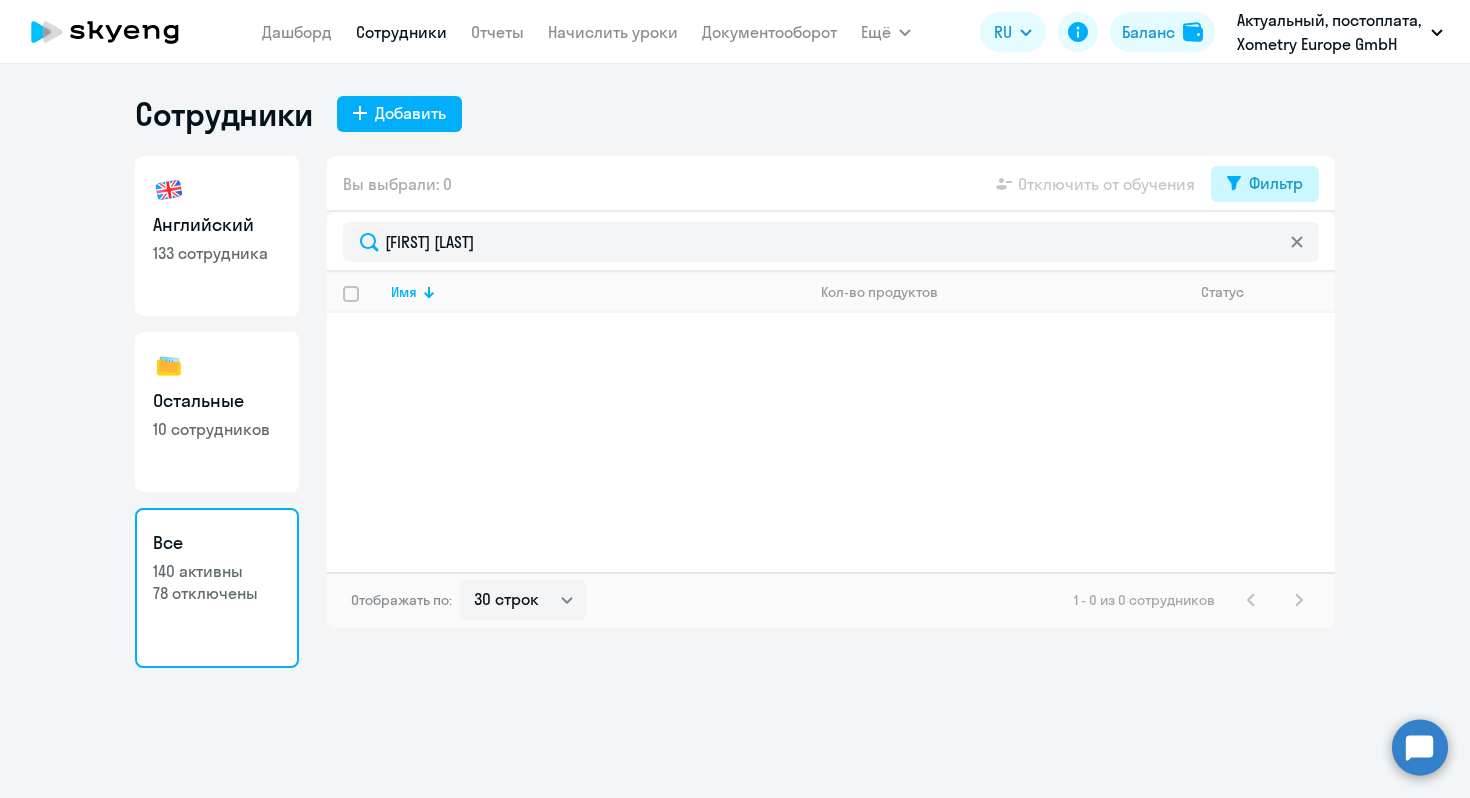 click on "Фильтр" 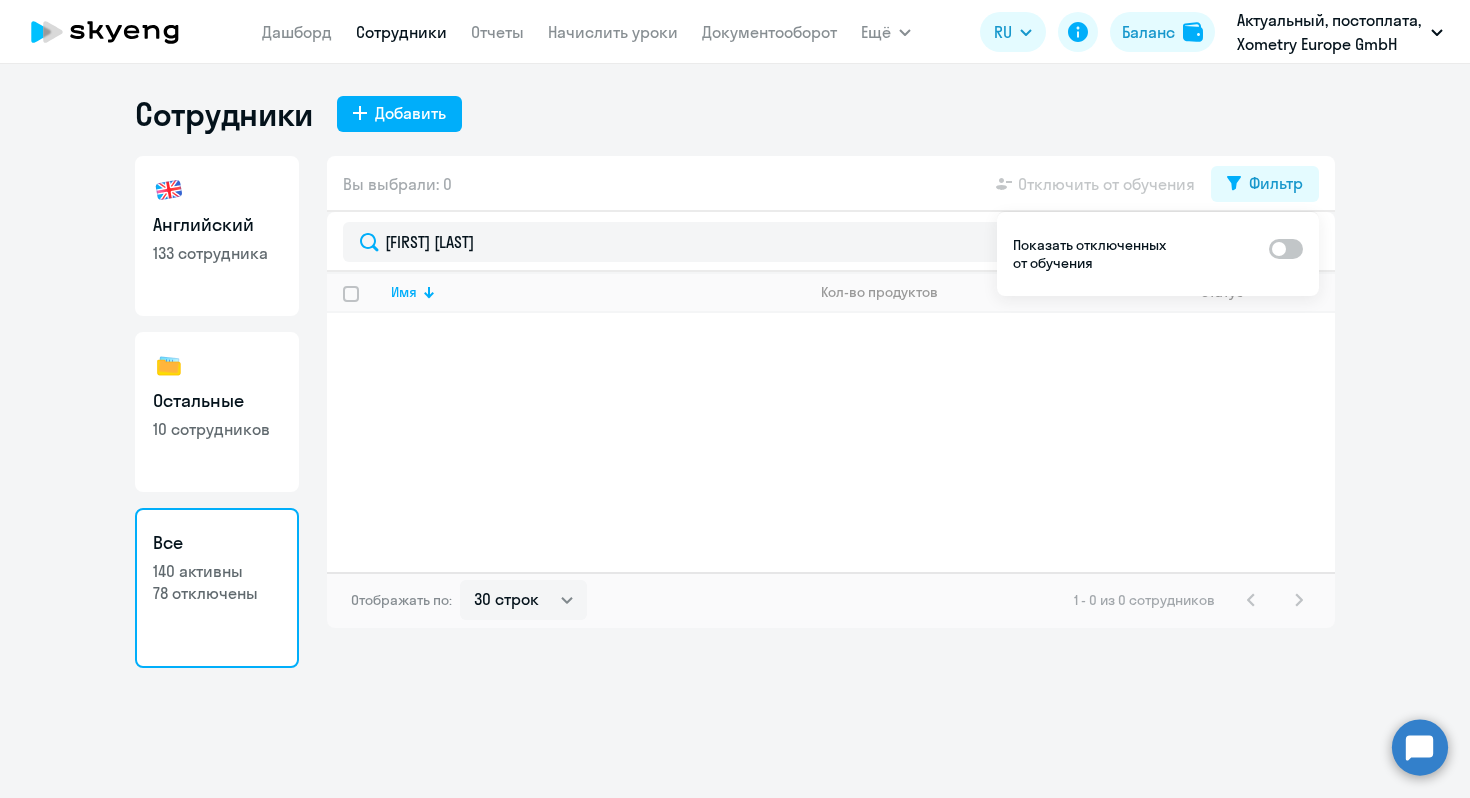 click at bounding box center (1286, 249) 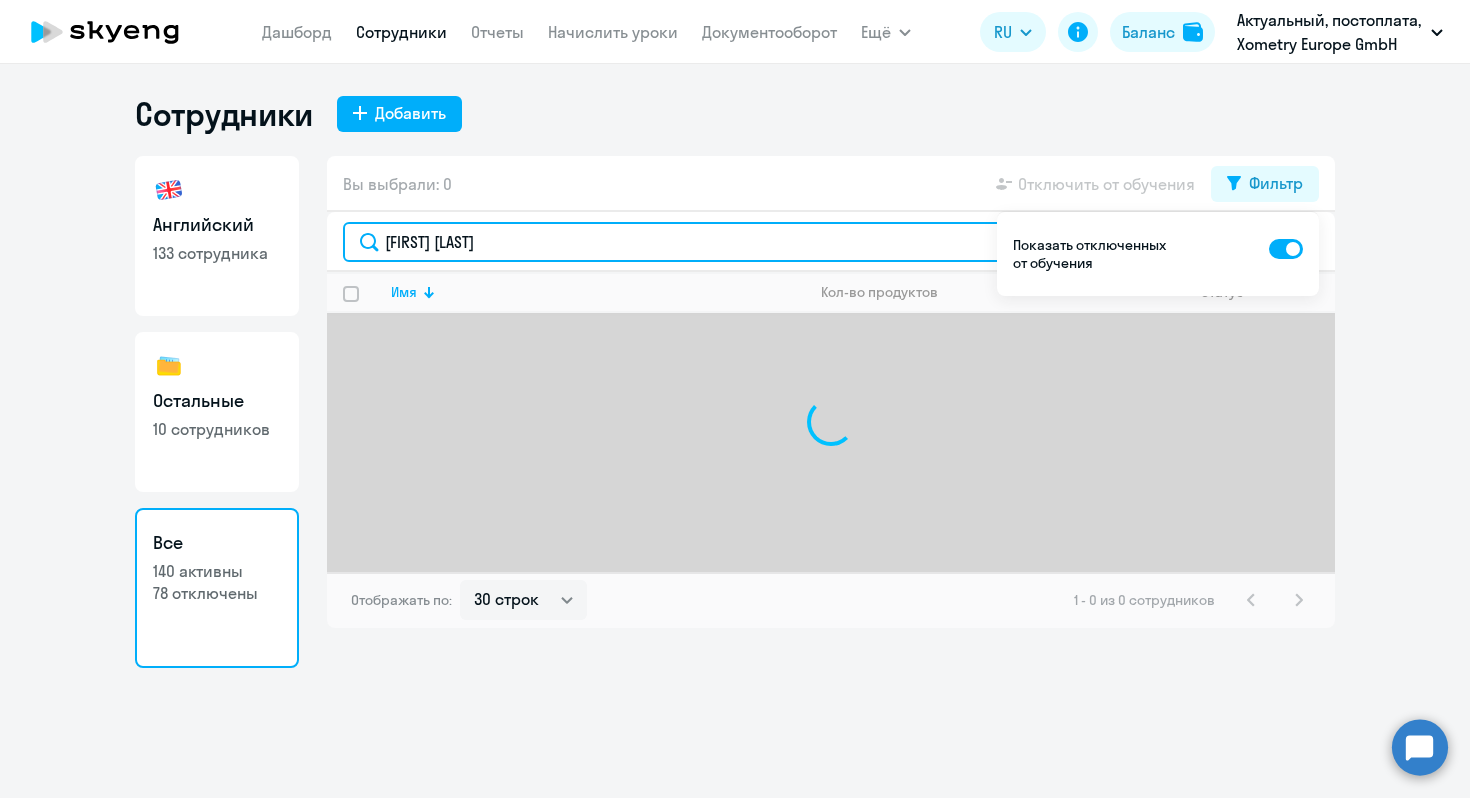 click on "[FIRST] [LAST]" 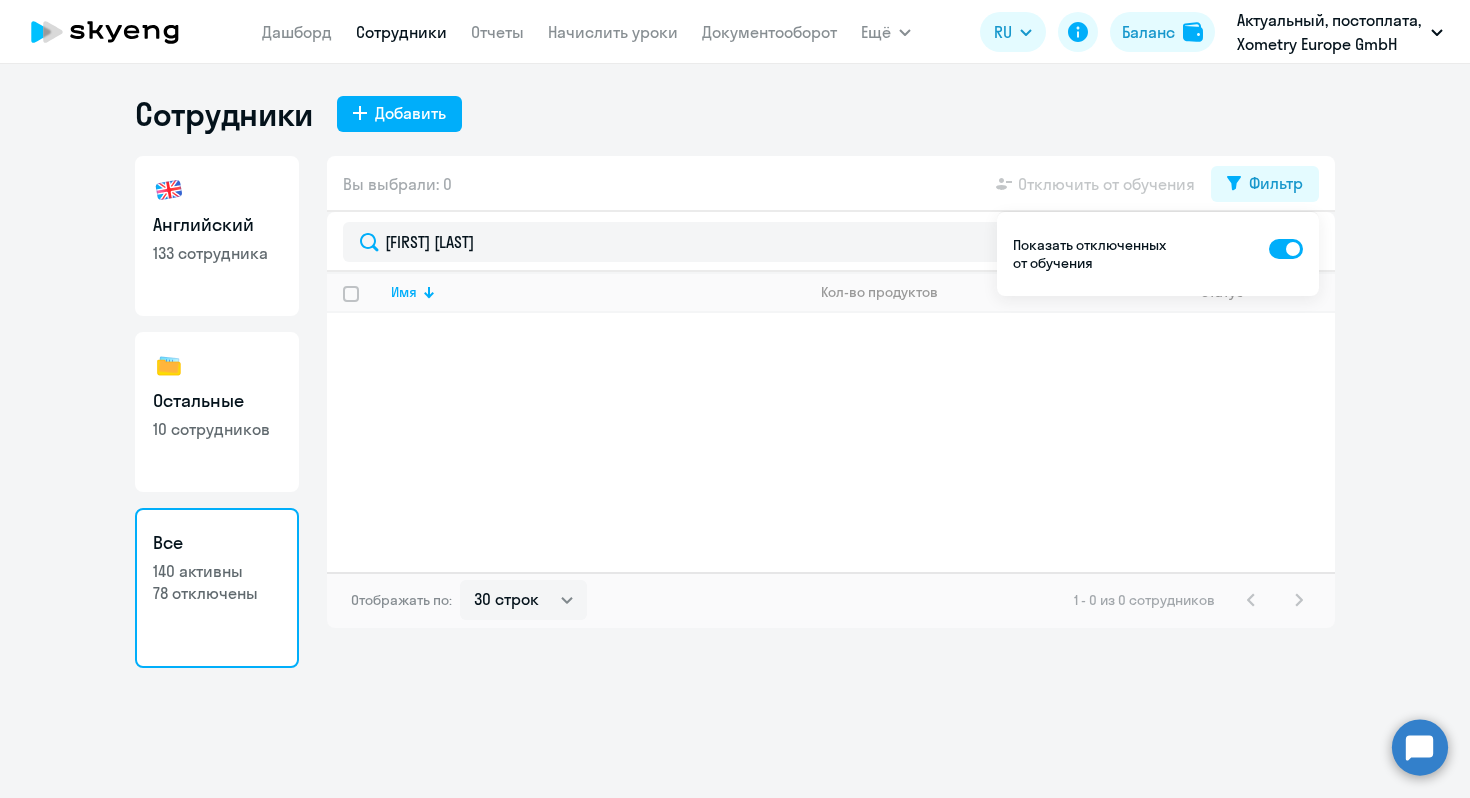 click on "133 сотрудника" 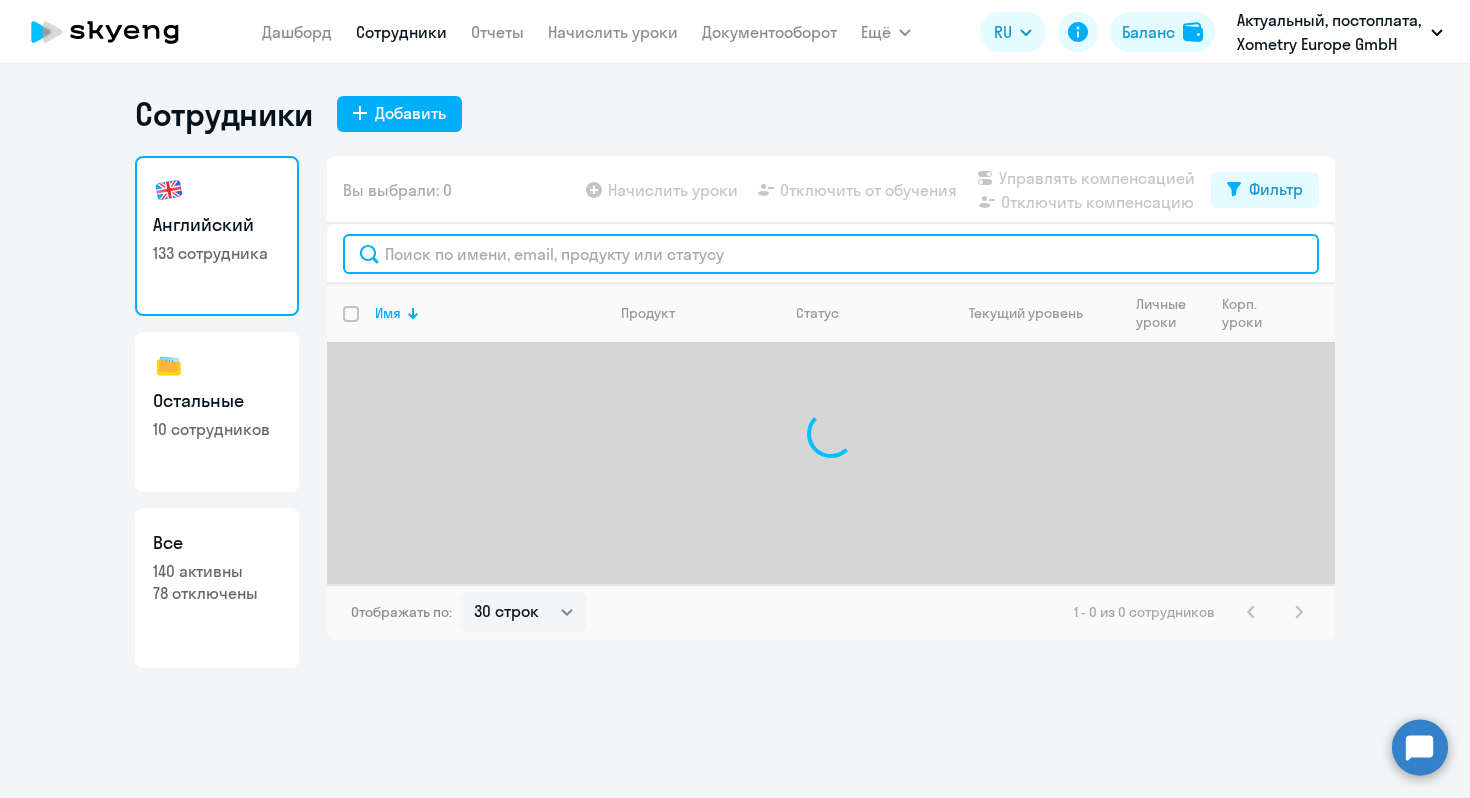 click 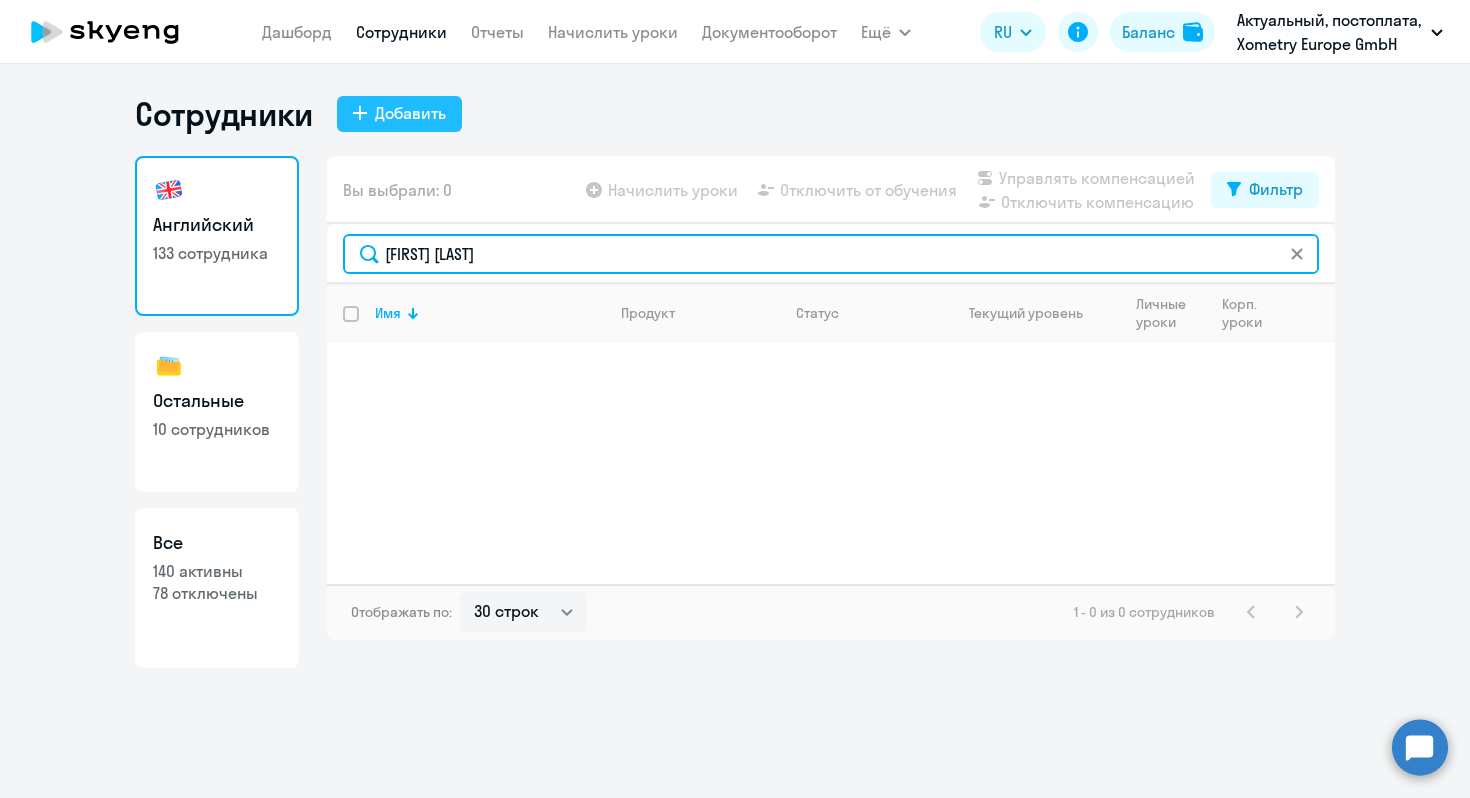 type on "[FIRST] [LAST]" 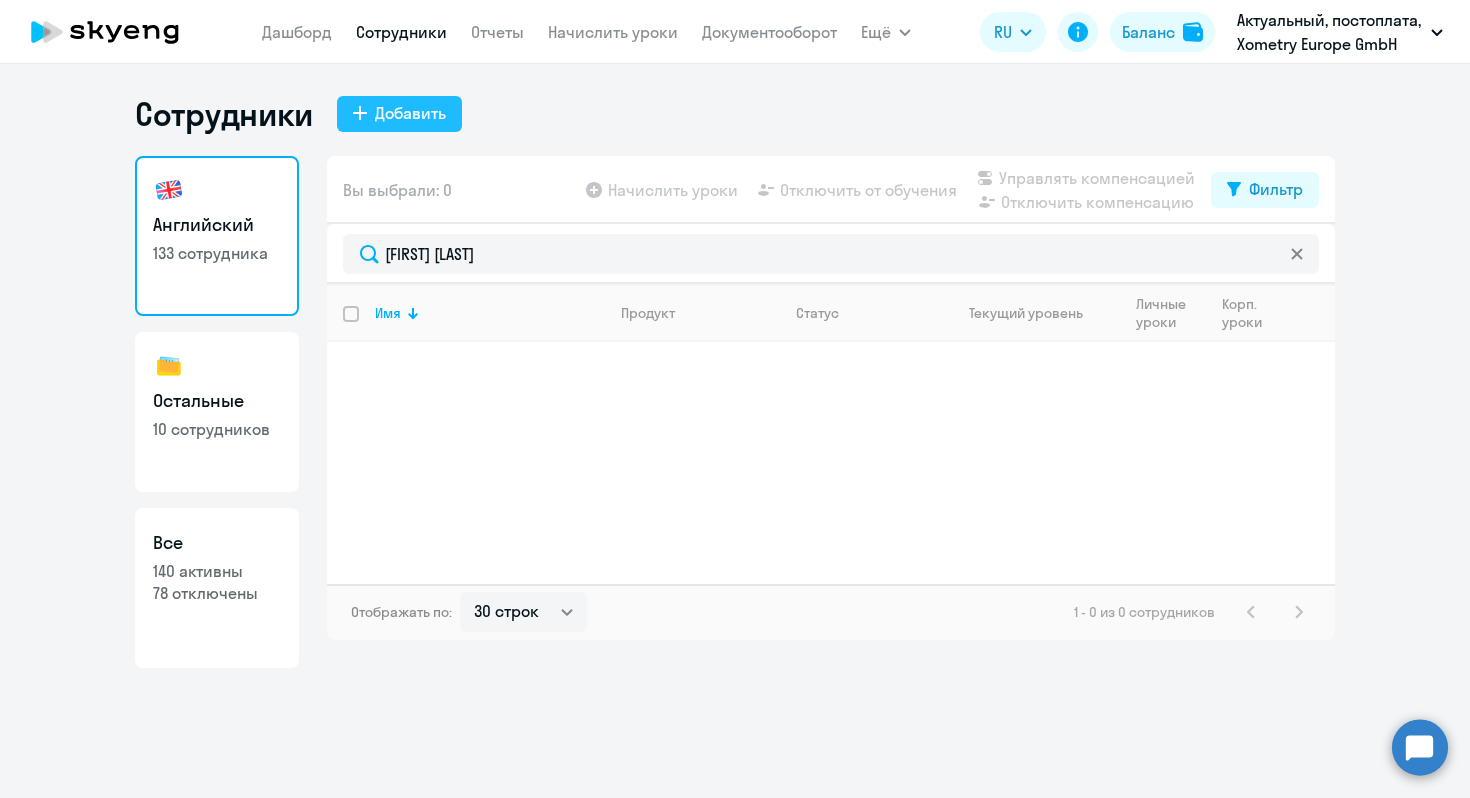 click on "Добавить" 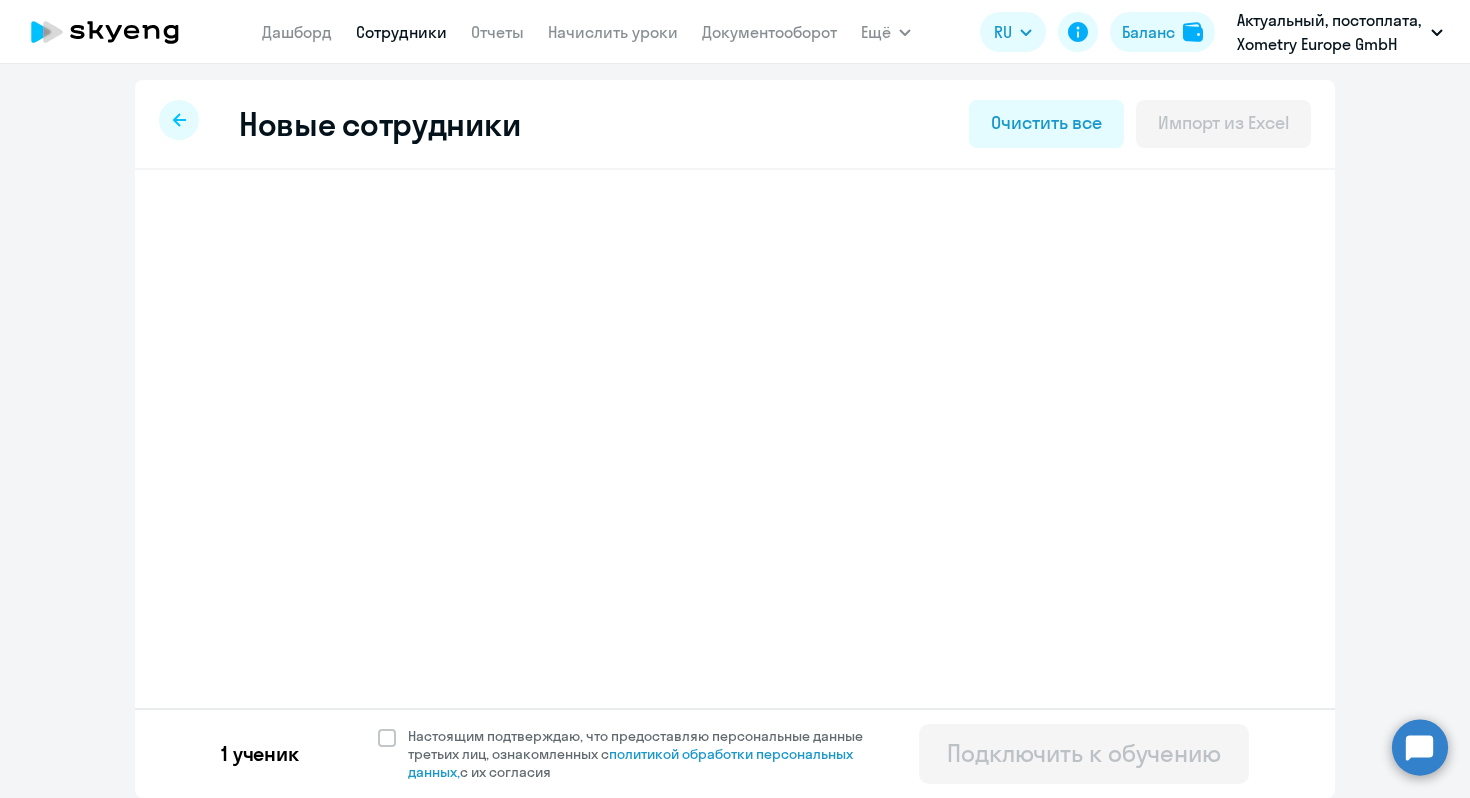 select on "english_adult_not_native_speaker" 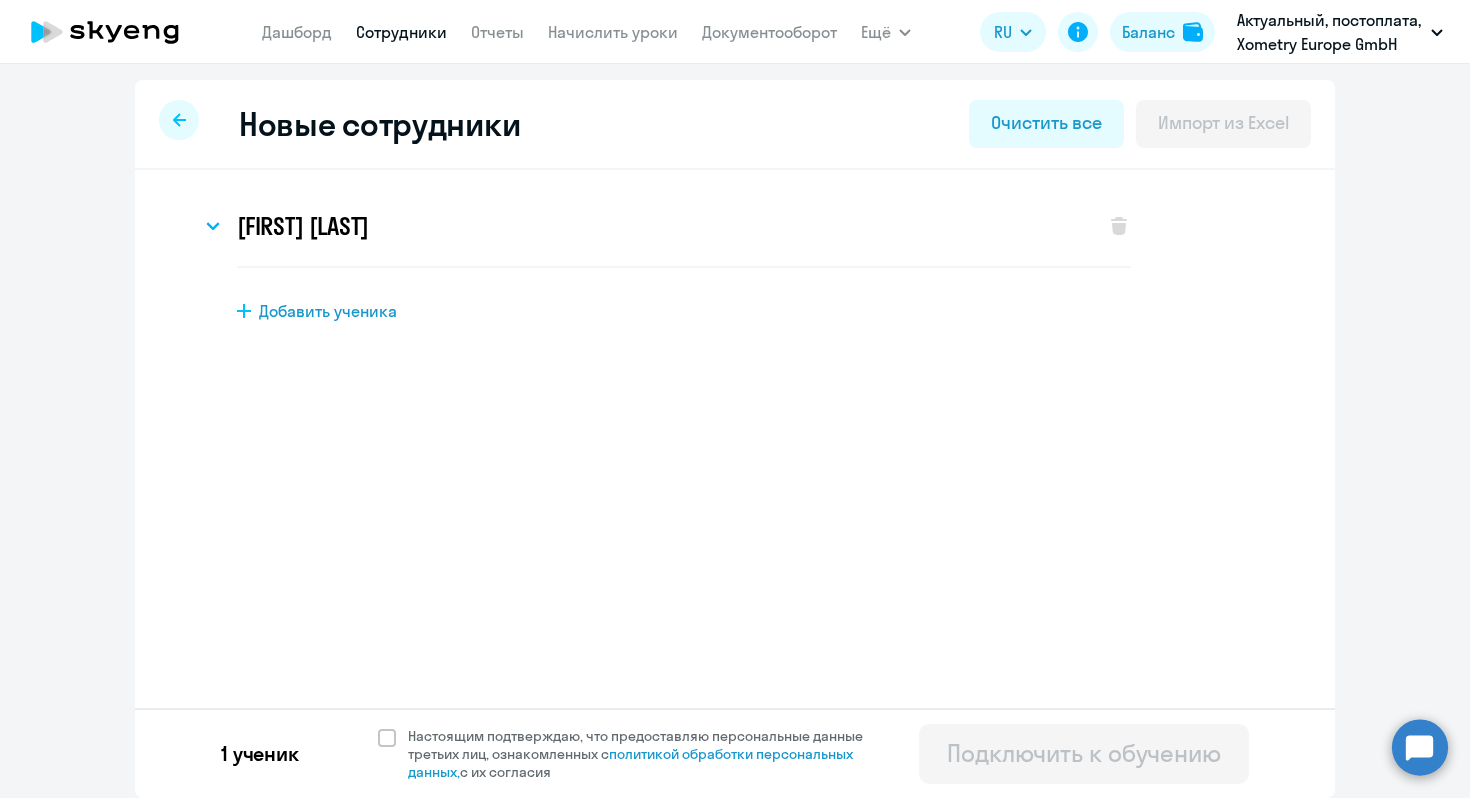 click on "Добавить ученика" 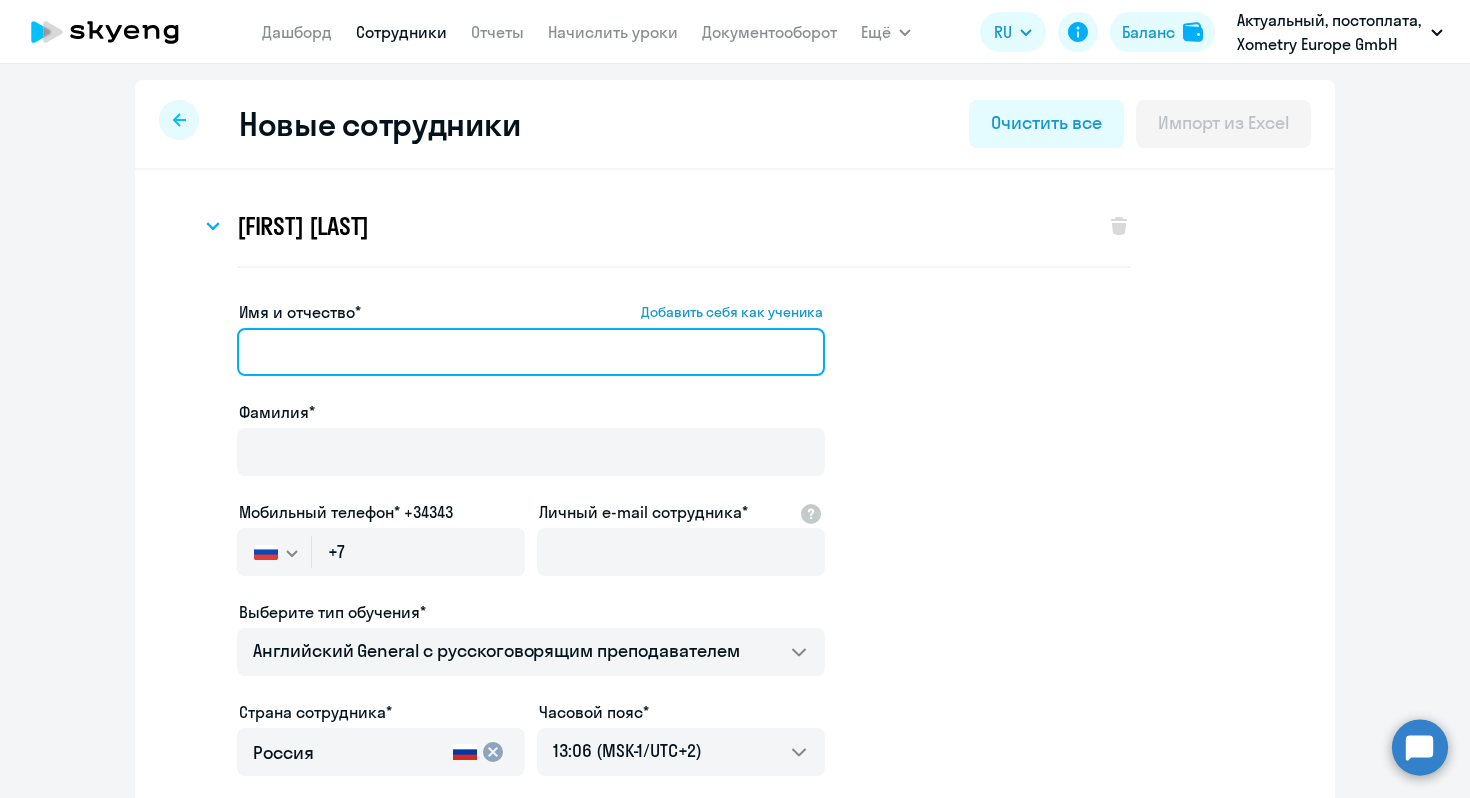 click on "Имя и отчество*  Добавить себя как ученика" at bounding box center (531, 352) 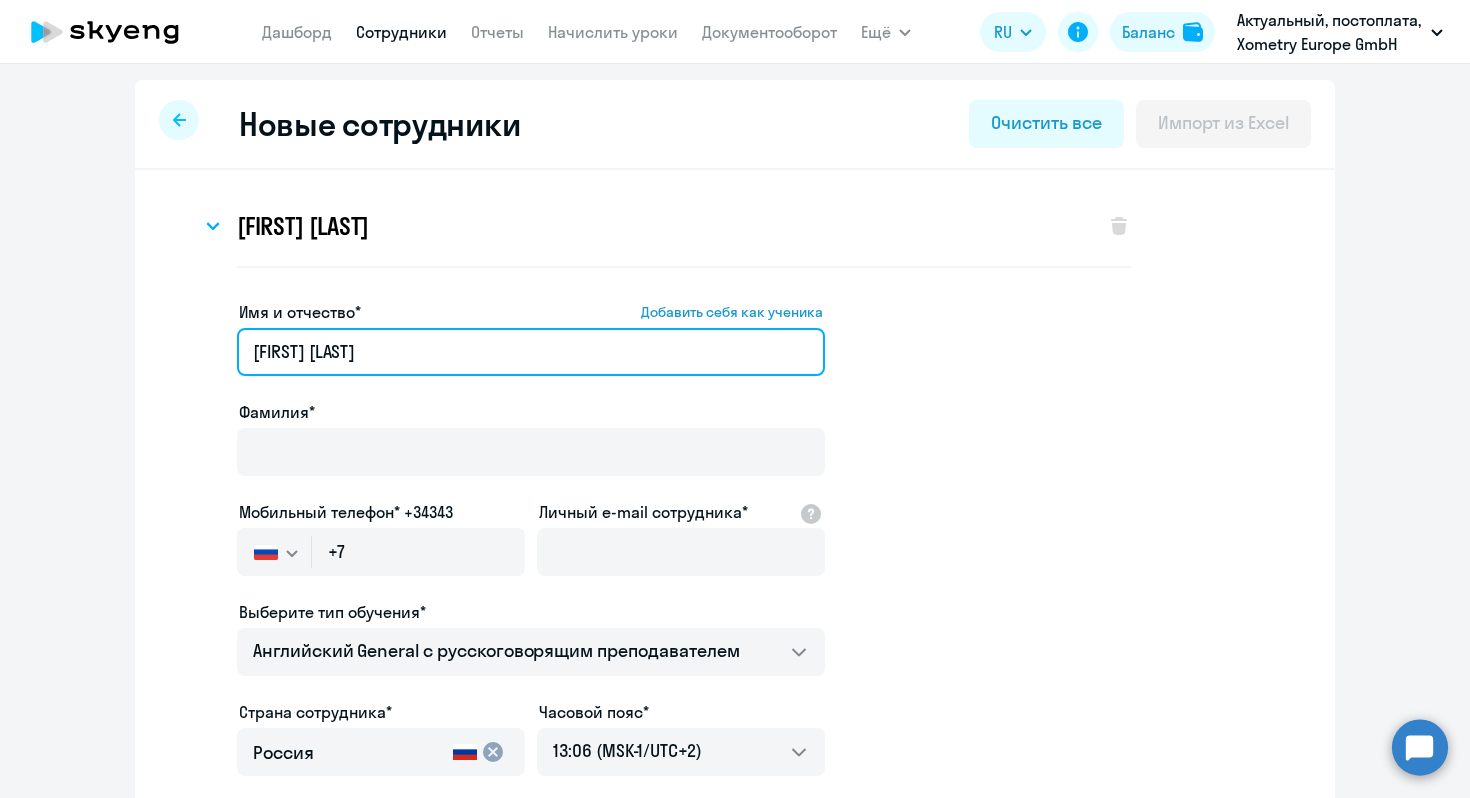 click on "[FIRST] [LAST]" at bounding box center [531, 352] 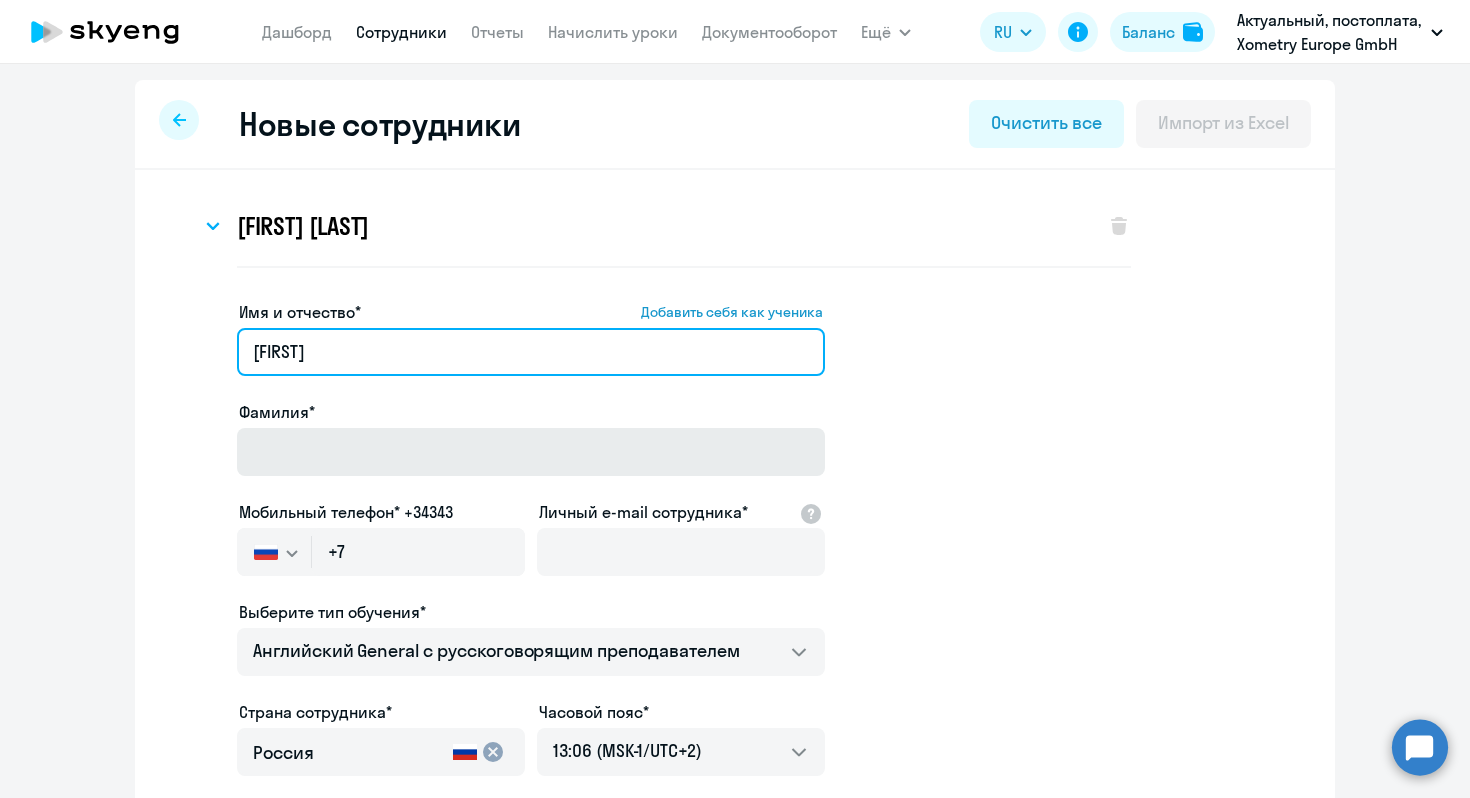 type on "[FIRST]" 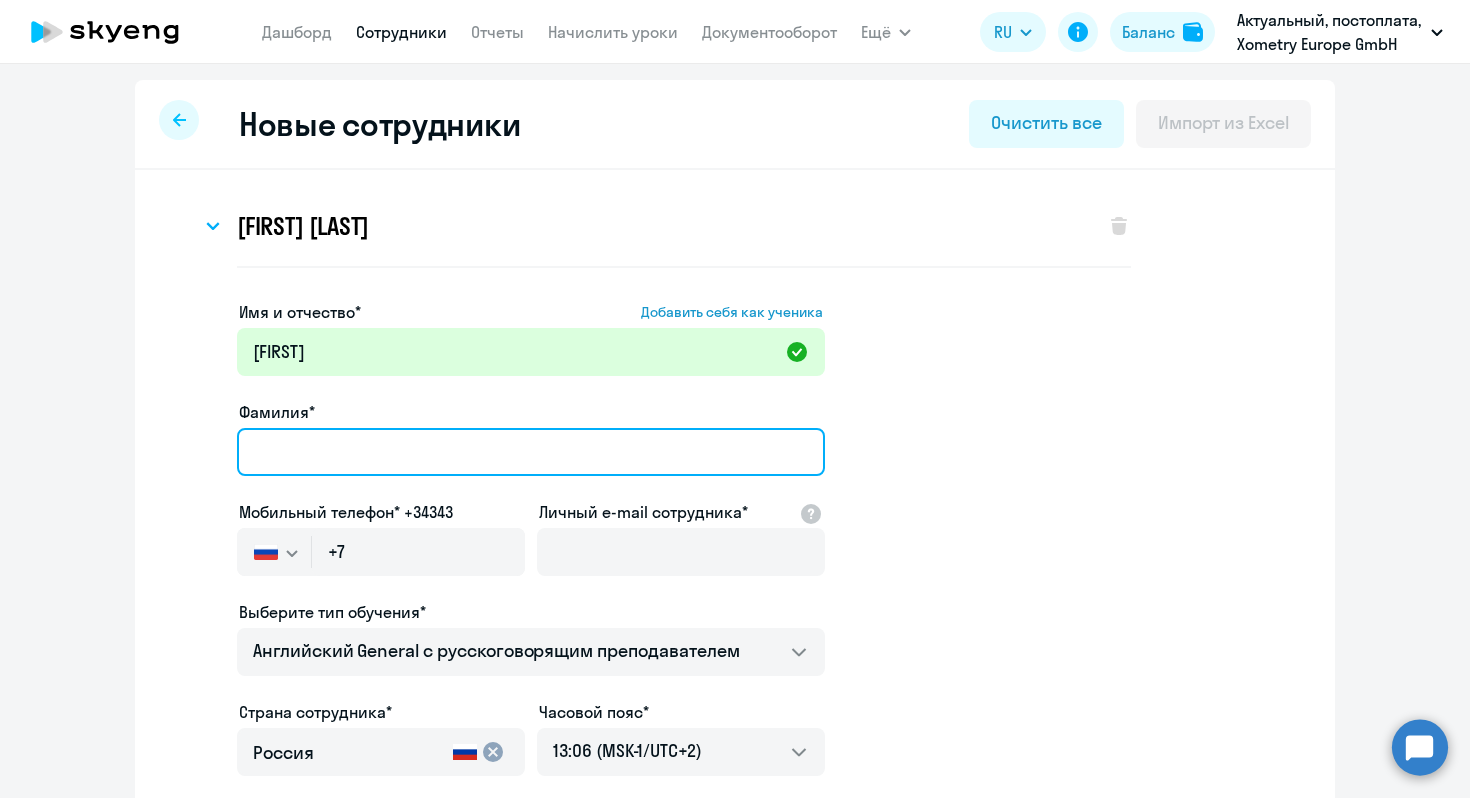 click on "Фамилия*" at bounding box center (531, 452) 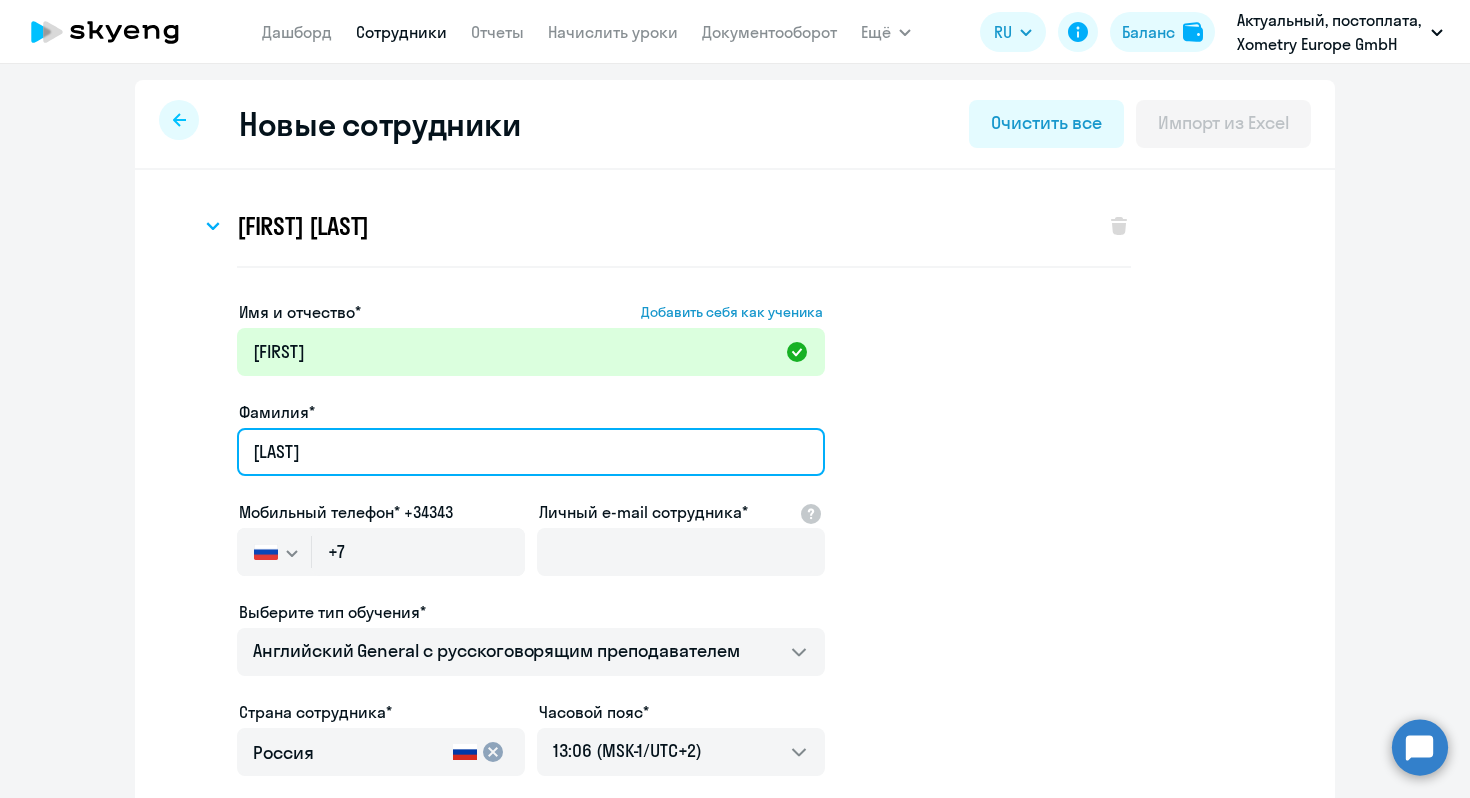 type on "[LAST]" 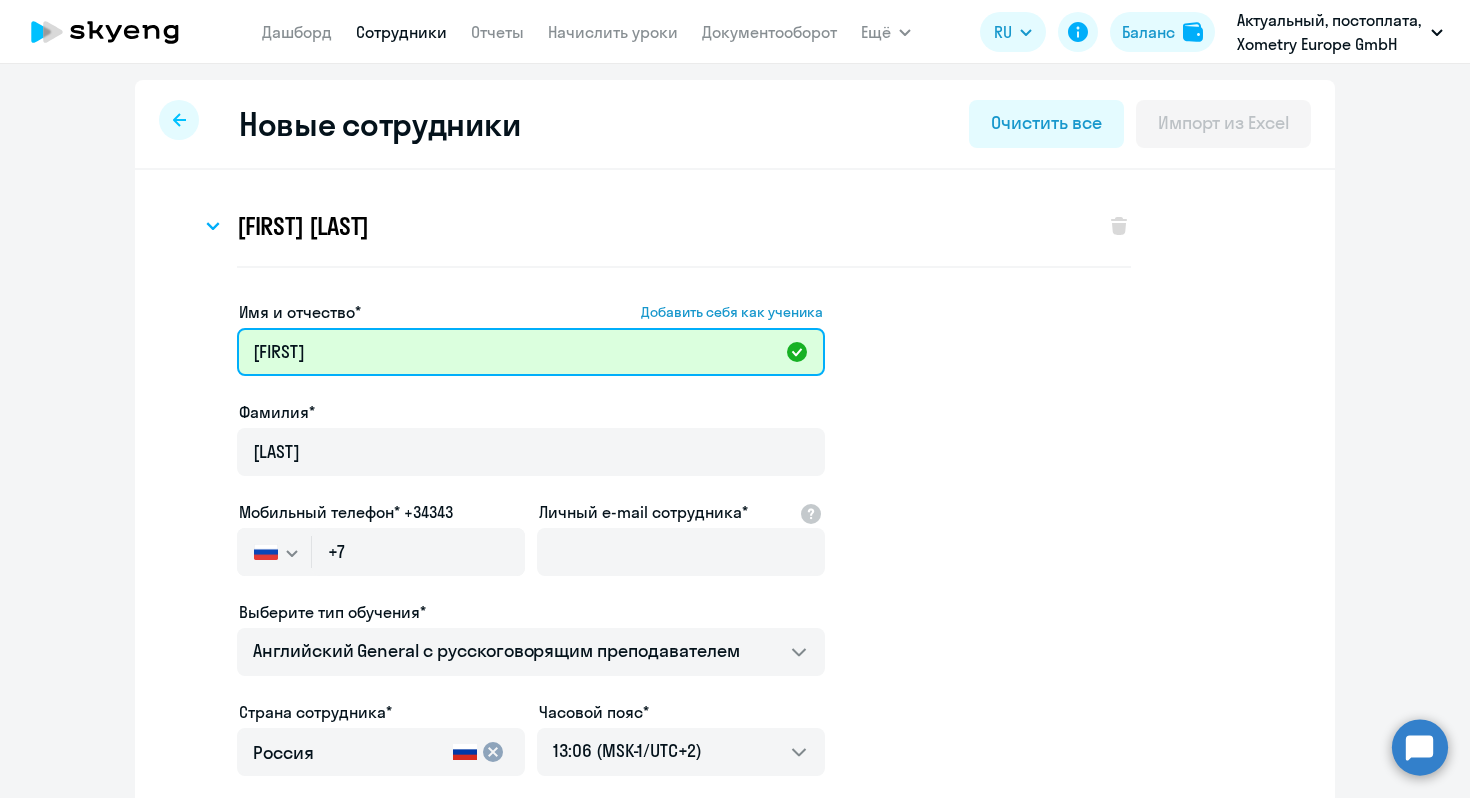 click on "[FIRST]" at bounding box center [531, 352] 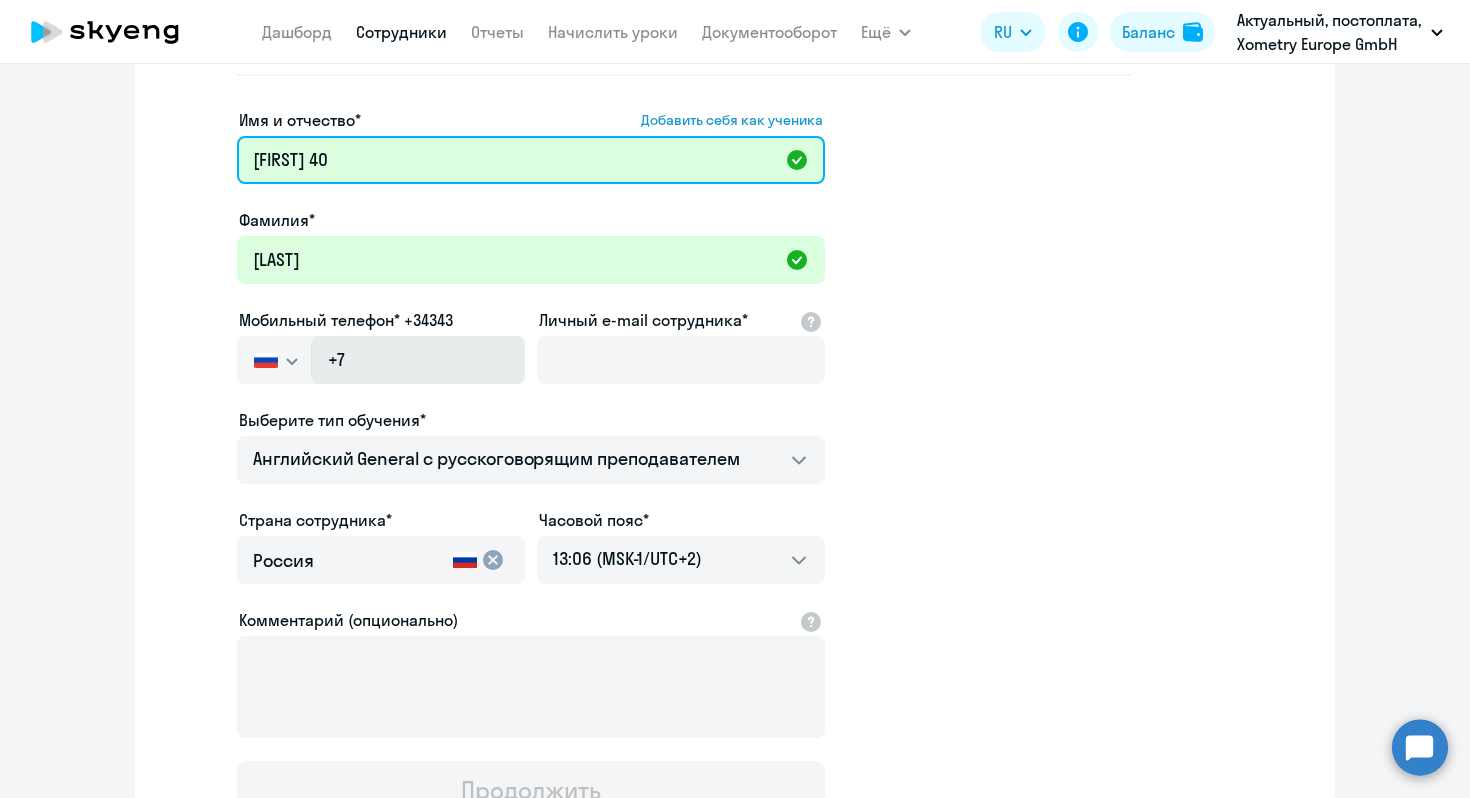 scroll, scrollTop: 274, scrollLeft: 0, axis: vertical 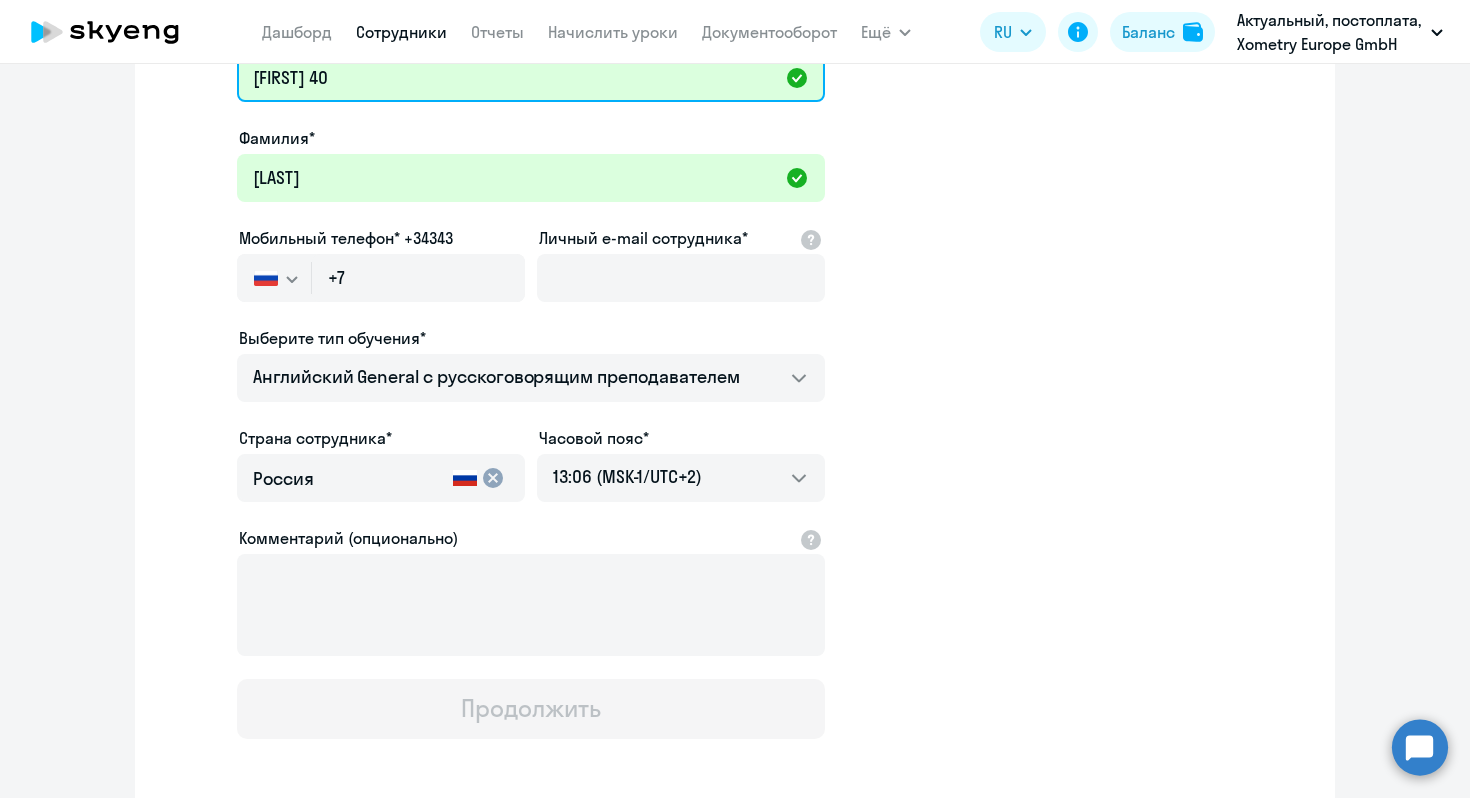 type on "[FIRST] 40" 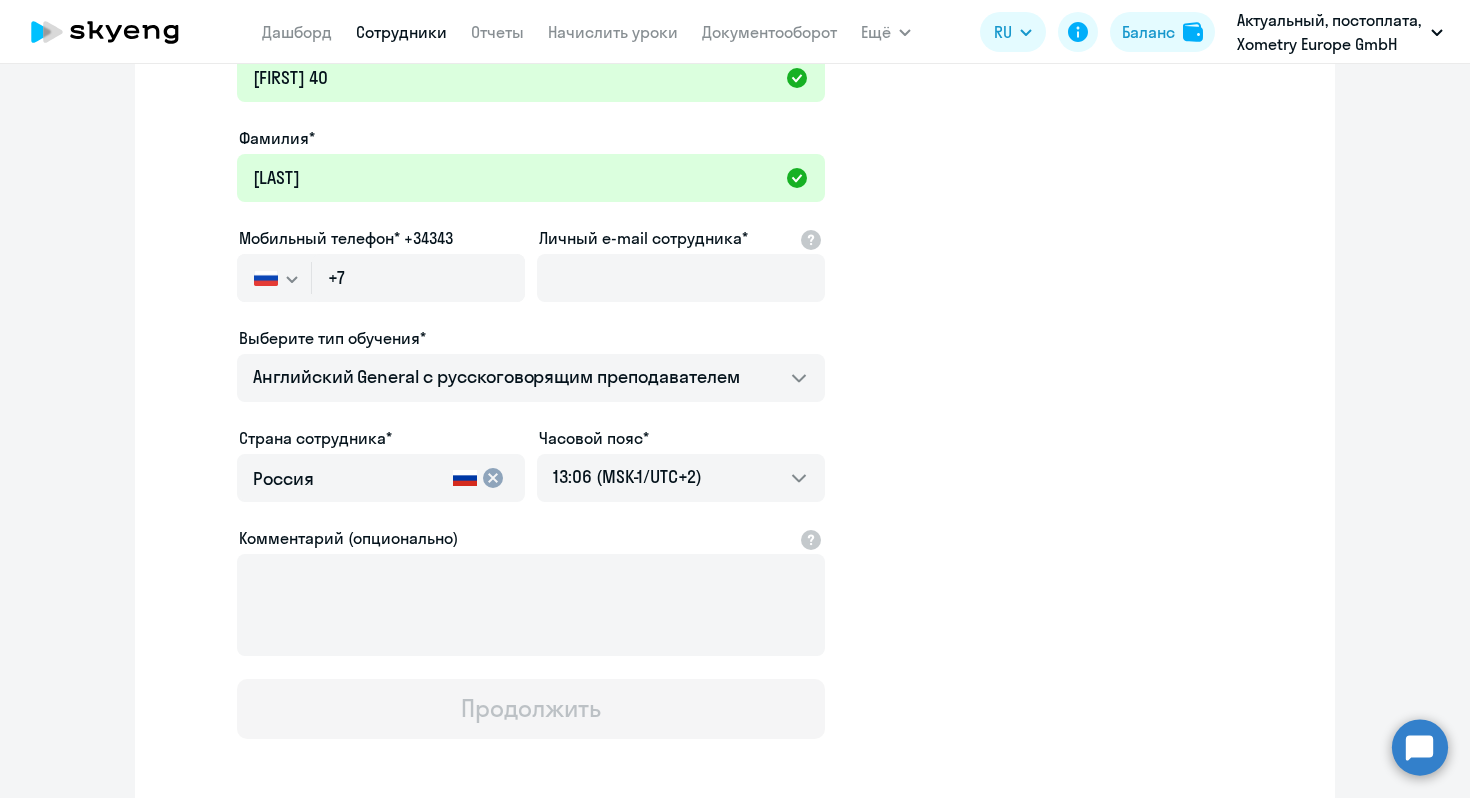 click on "Россия" at bounding box center [349, 479] 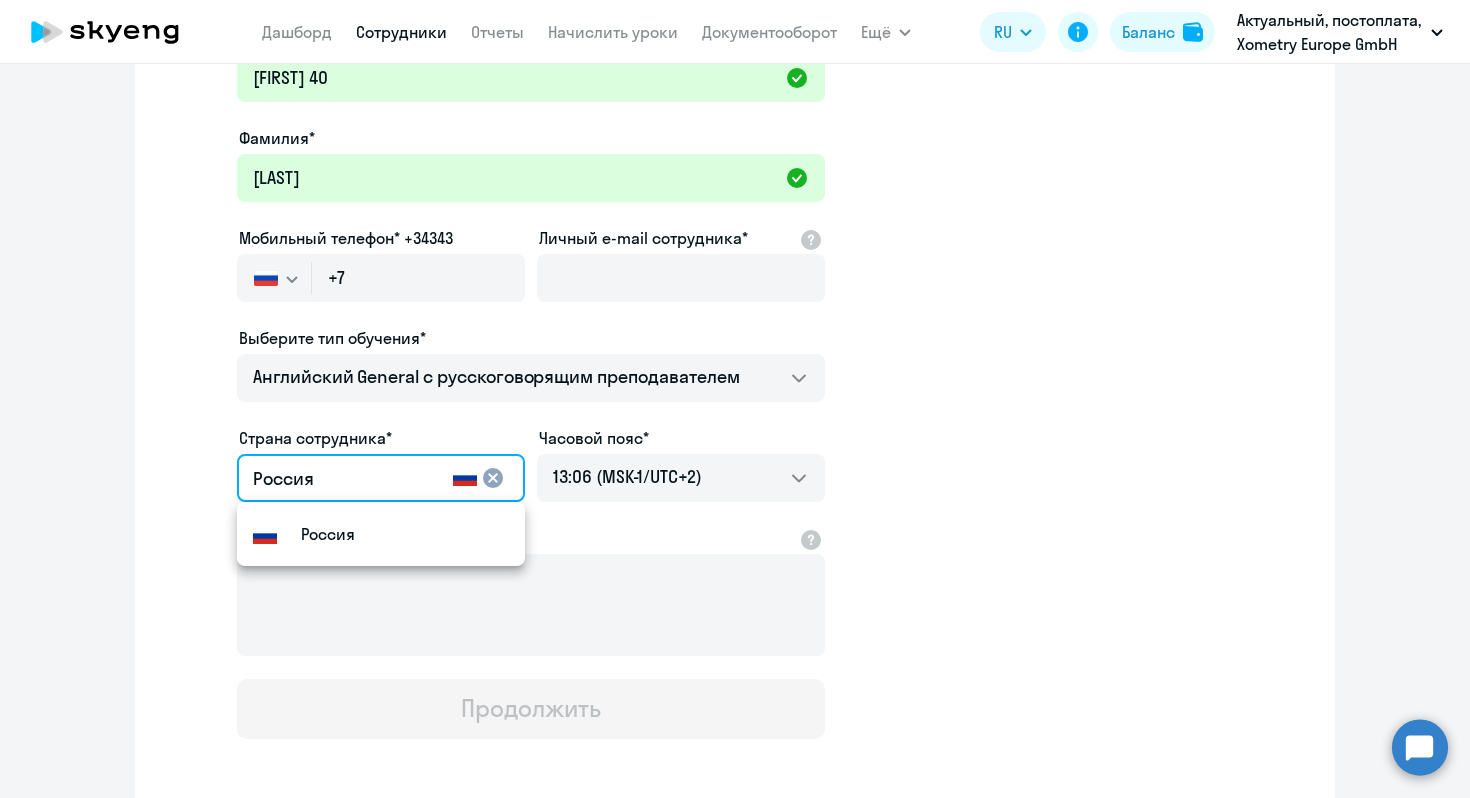 drag, startPoint x: 328, startPoint y: 473, endPoint x: 165, endPoint y: 473, distance: 163 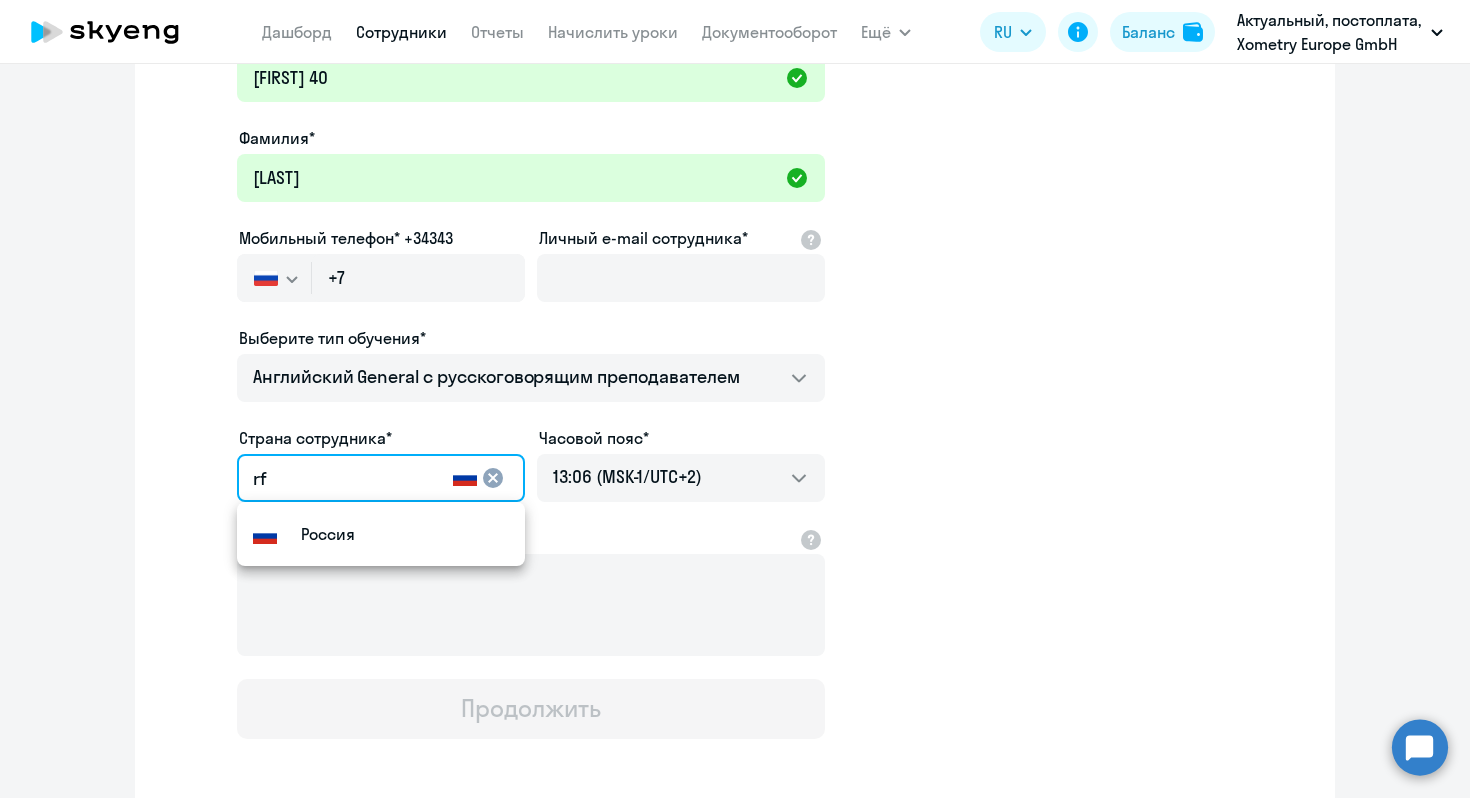 type on "r" 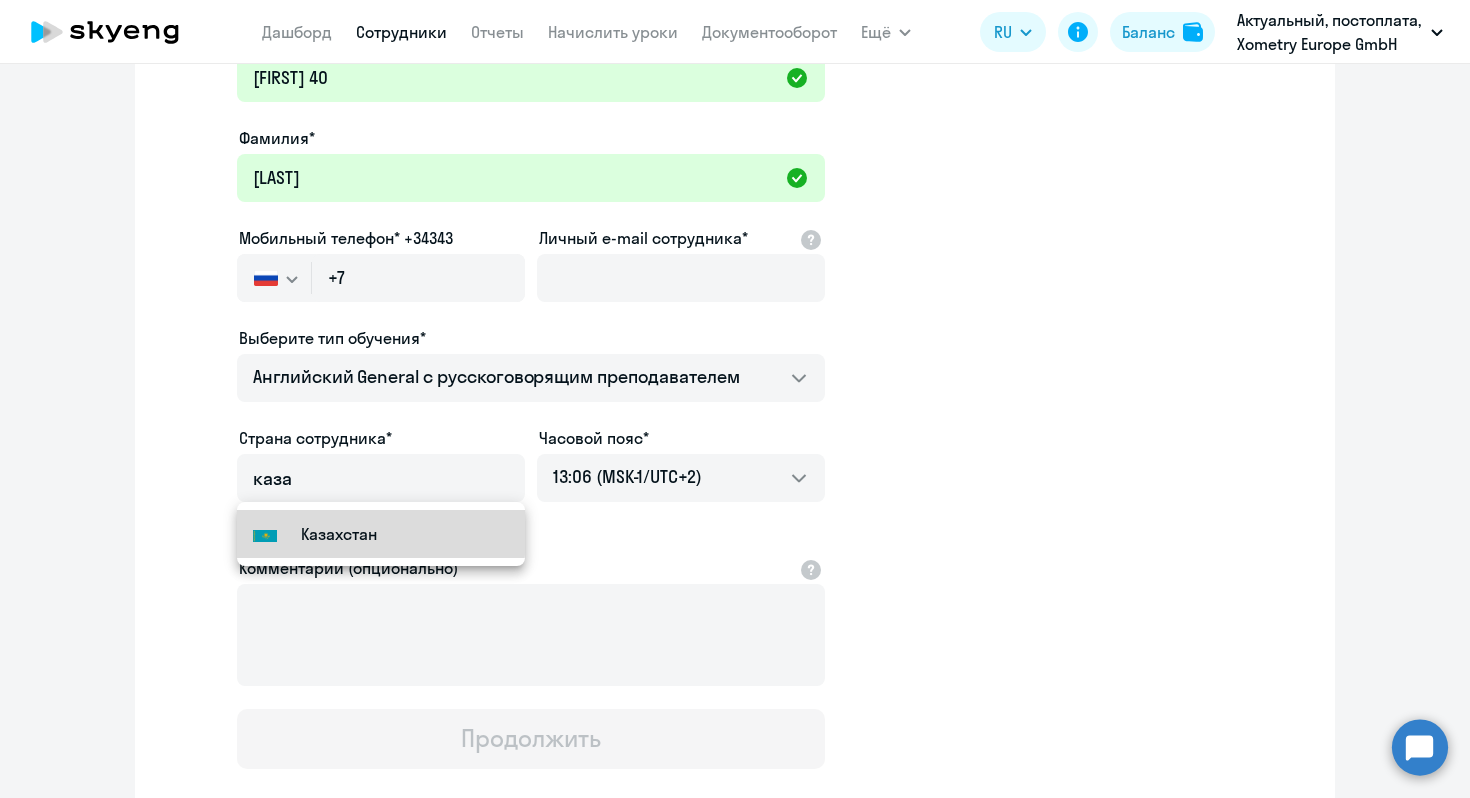 click on "Казахстан" at bounding box center (339, 534) 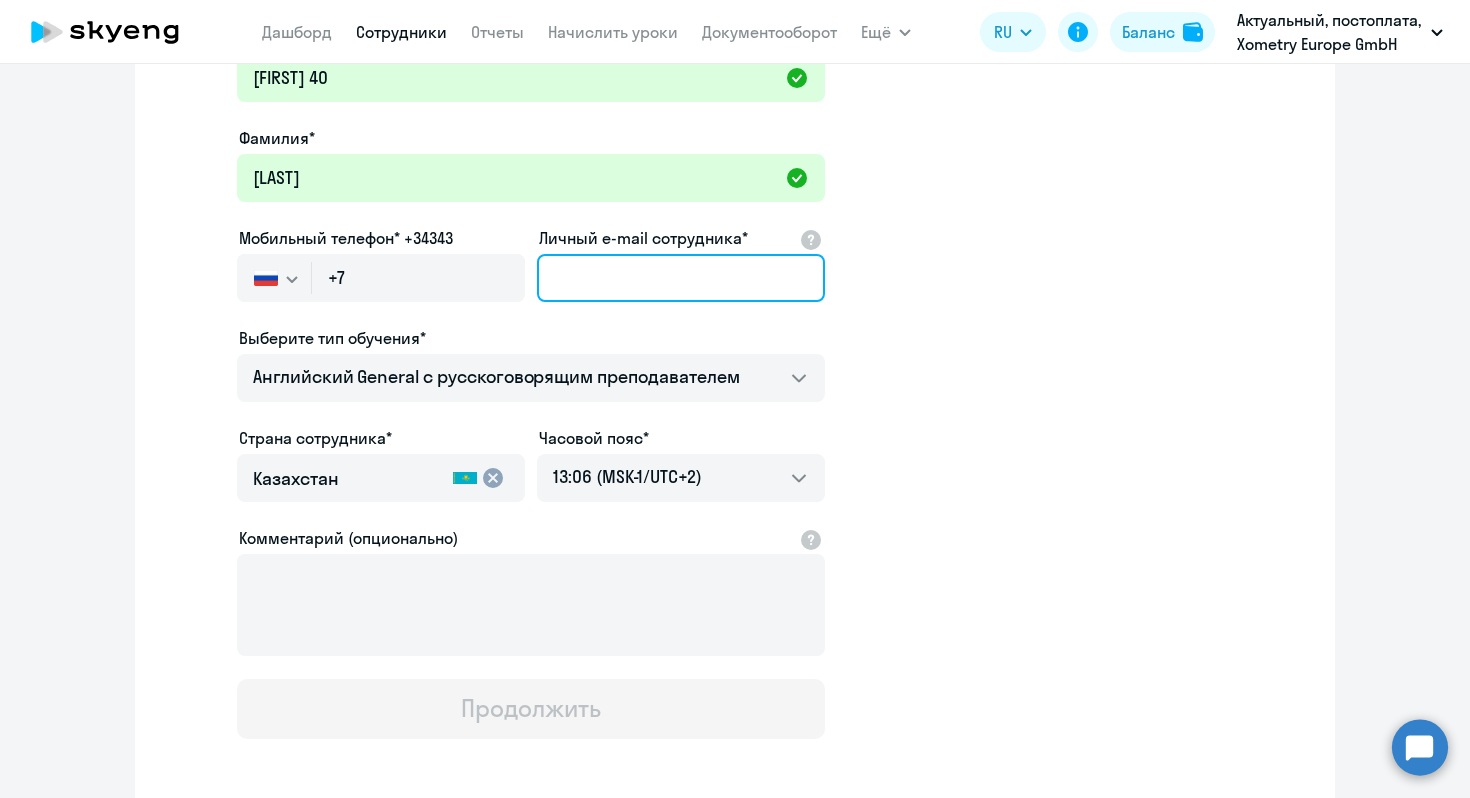 click on "Личный e-mail сотрудника*" at bounding box center (681, 278) 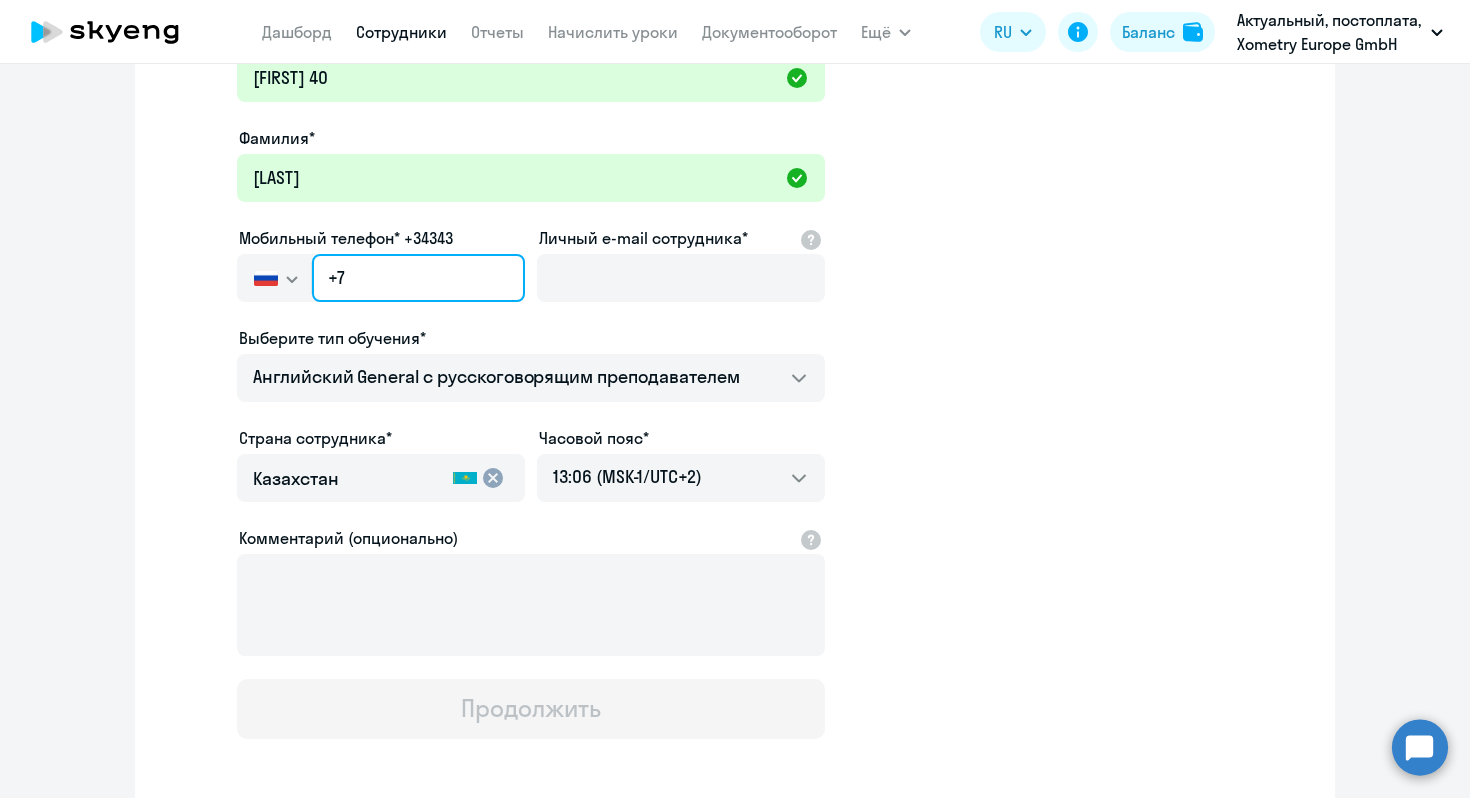 click on "+7" 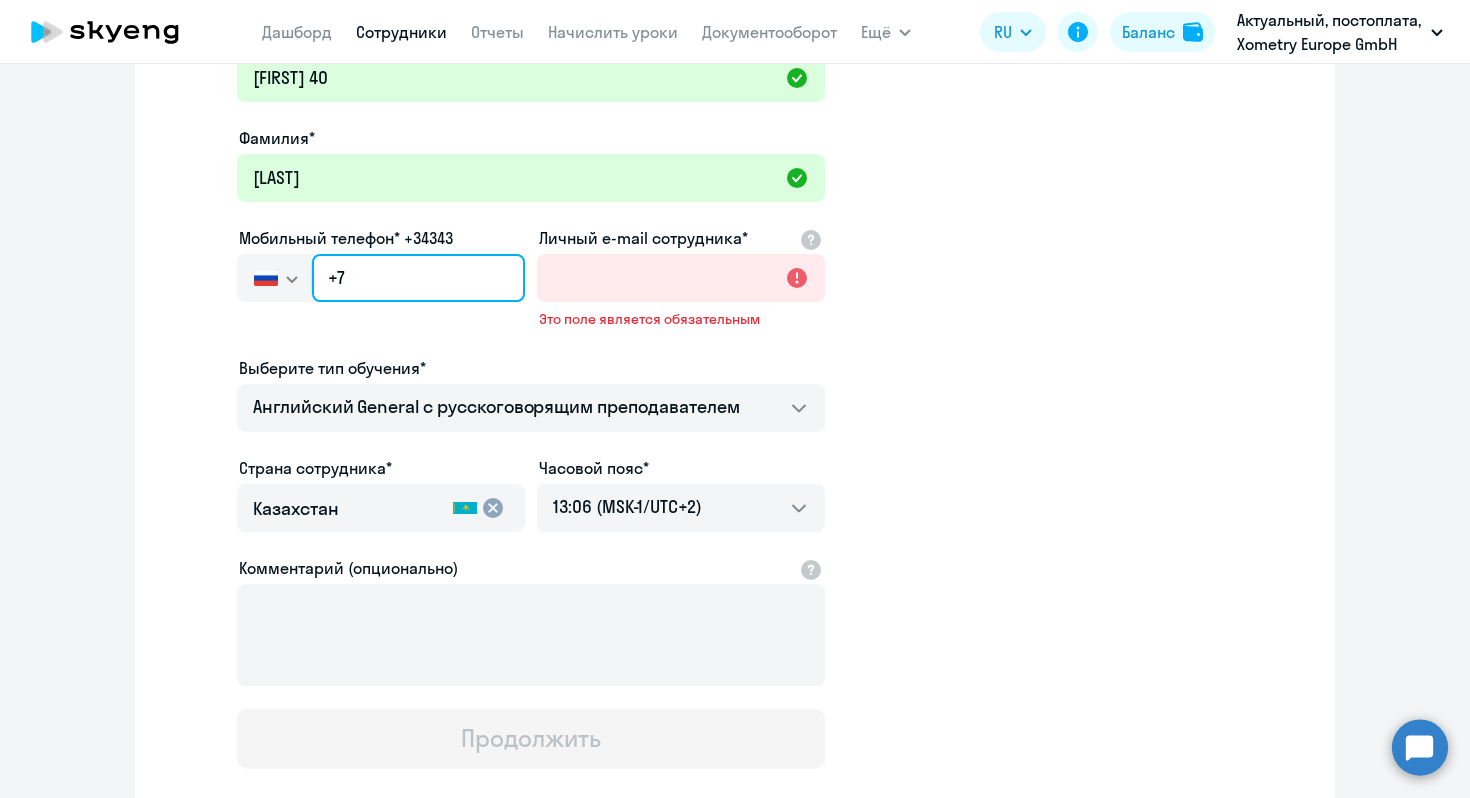 paste on "[PHONE]" 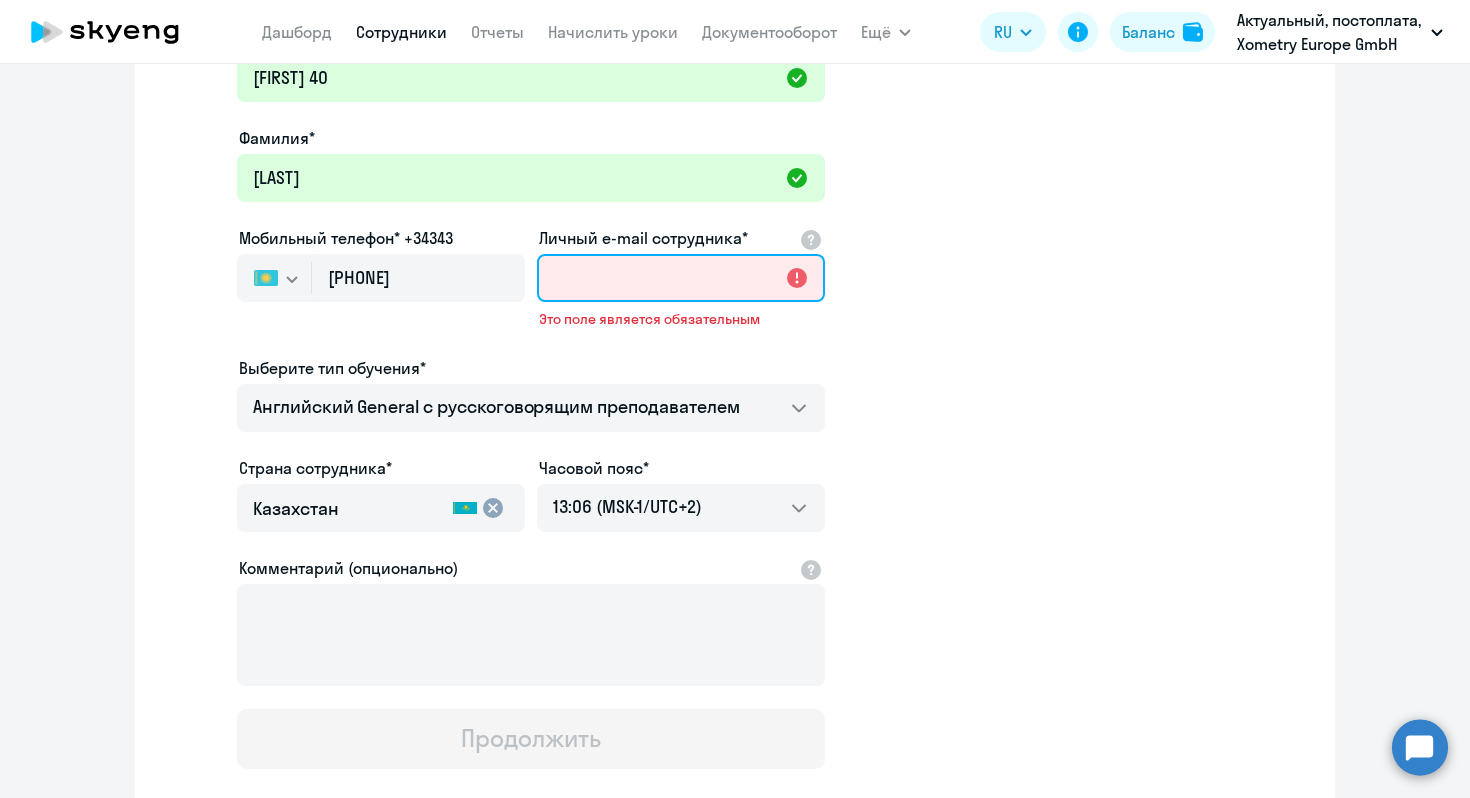 click on "Личный e-mail сотрудника*" at bounding box center [681, 278] 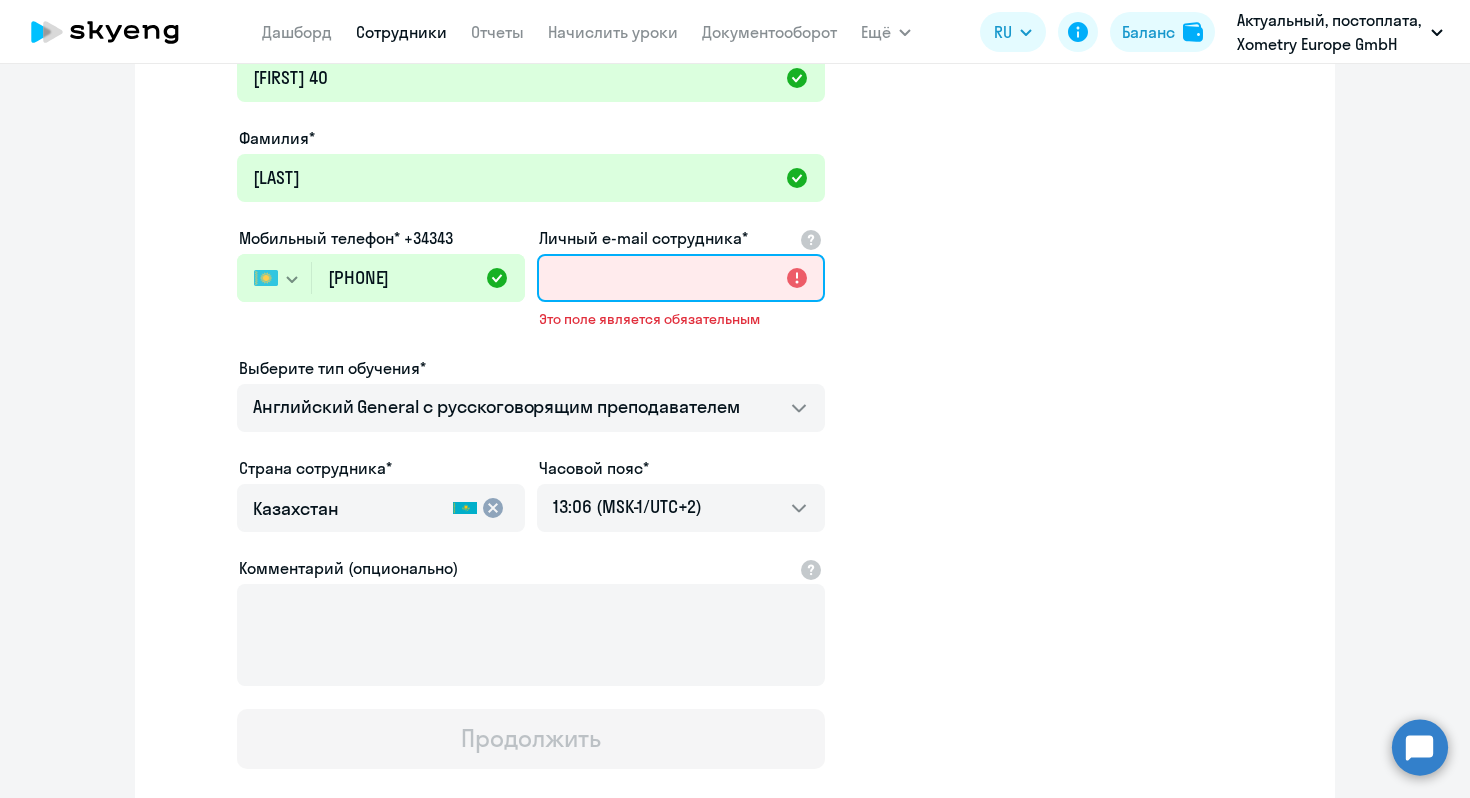 paste on "[EMAIL]" 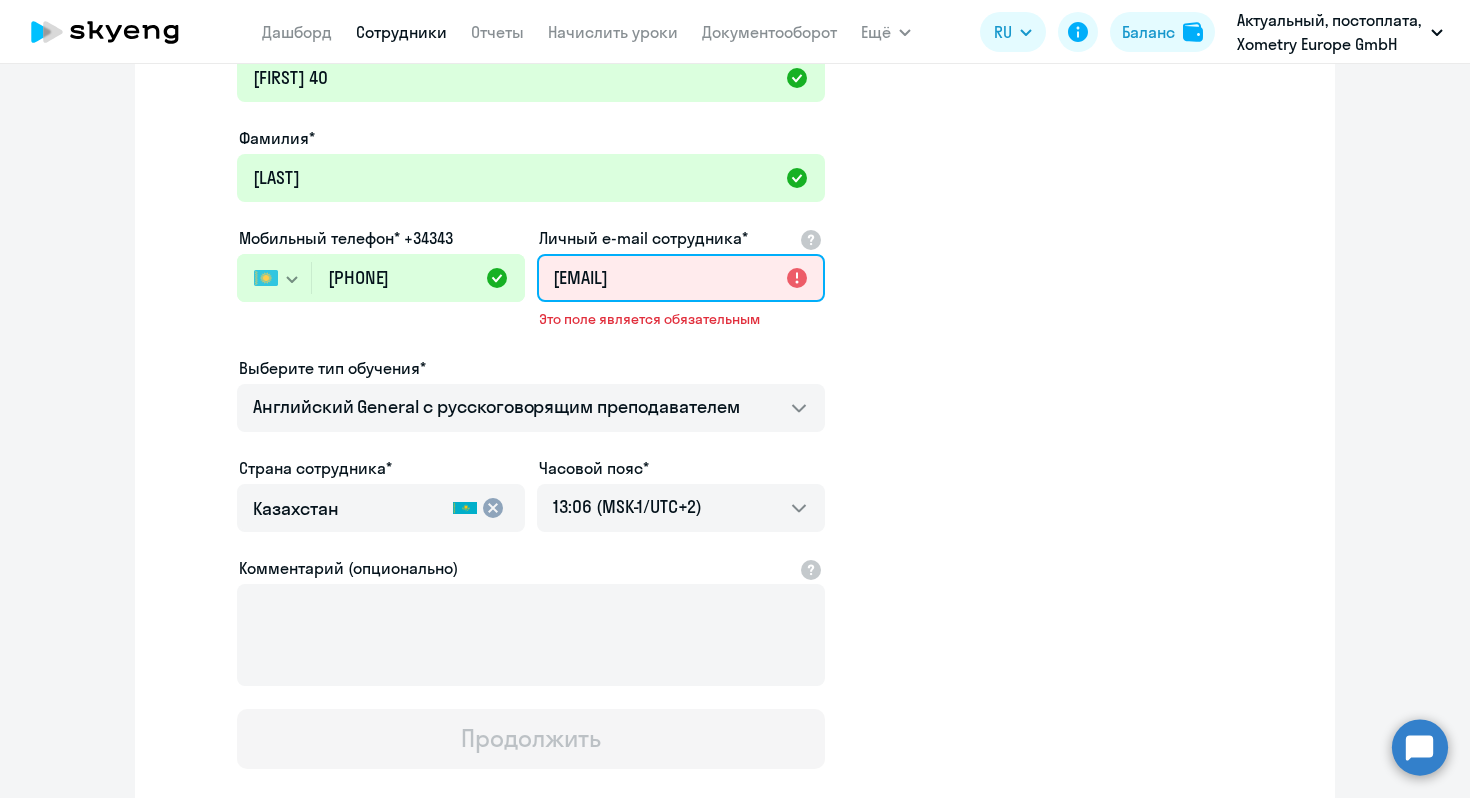 scroll, scrollTop: 0, scrollLeft: 47, axis: horizontal 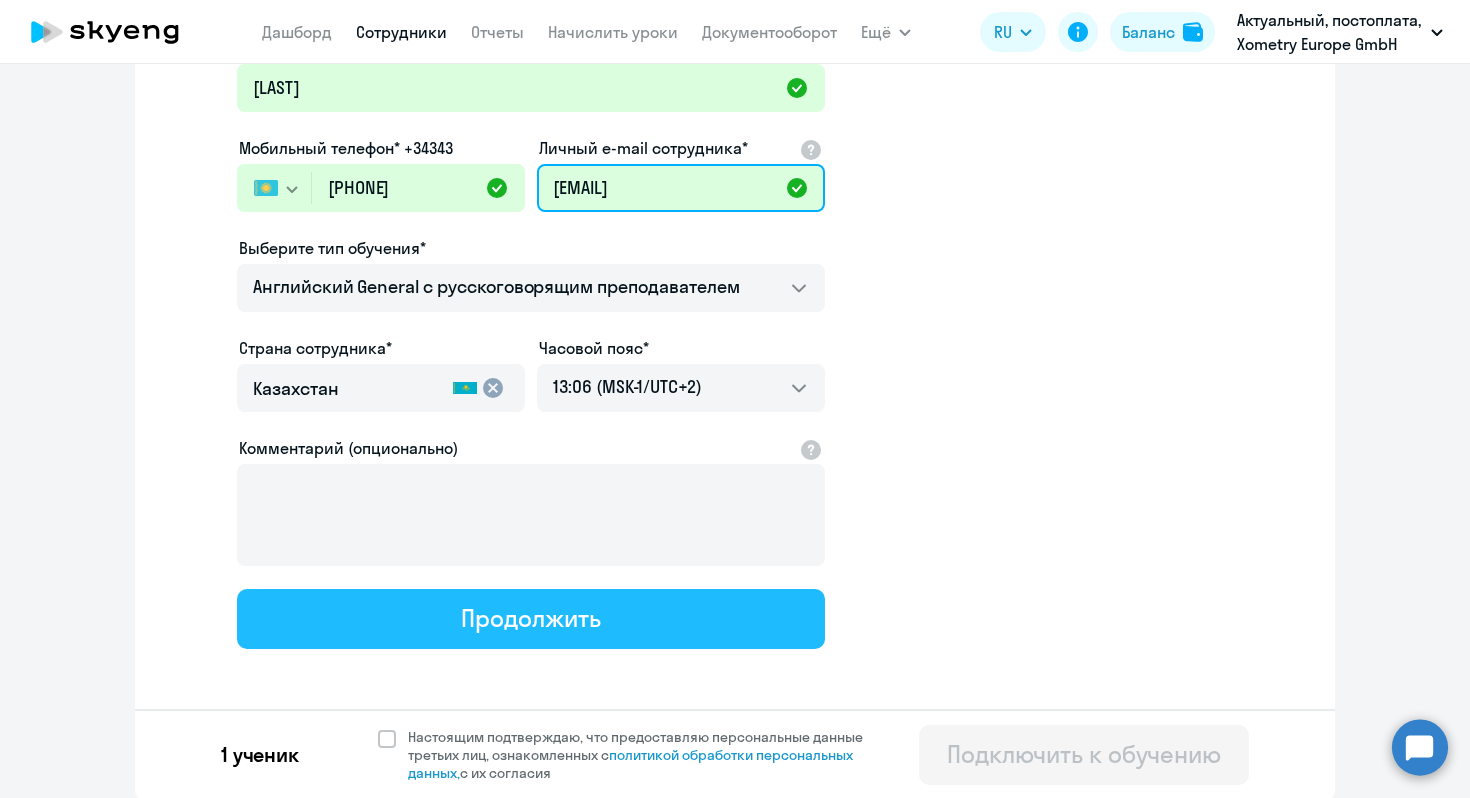 type on "[EMAIL]" 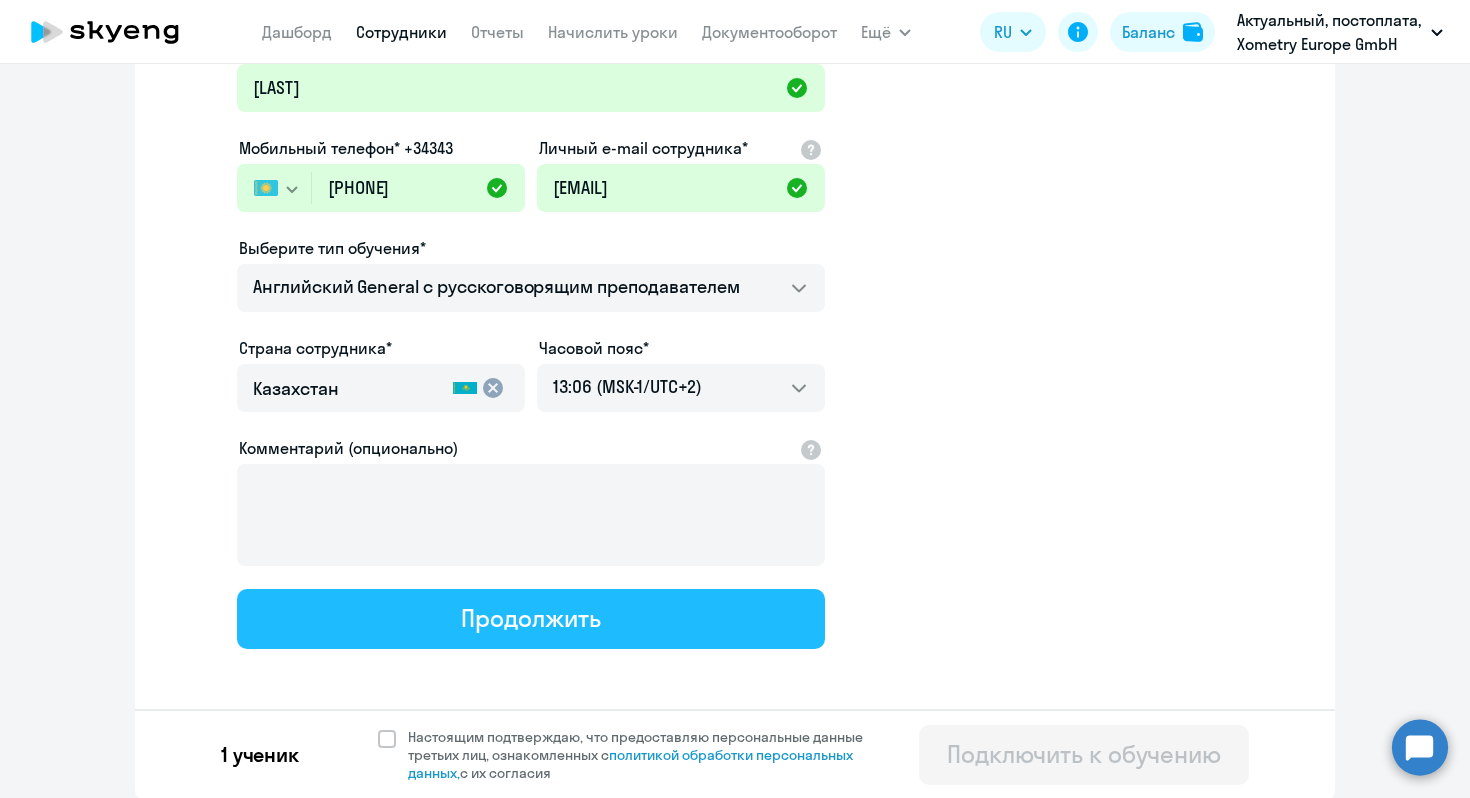 click on "Продолжить" 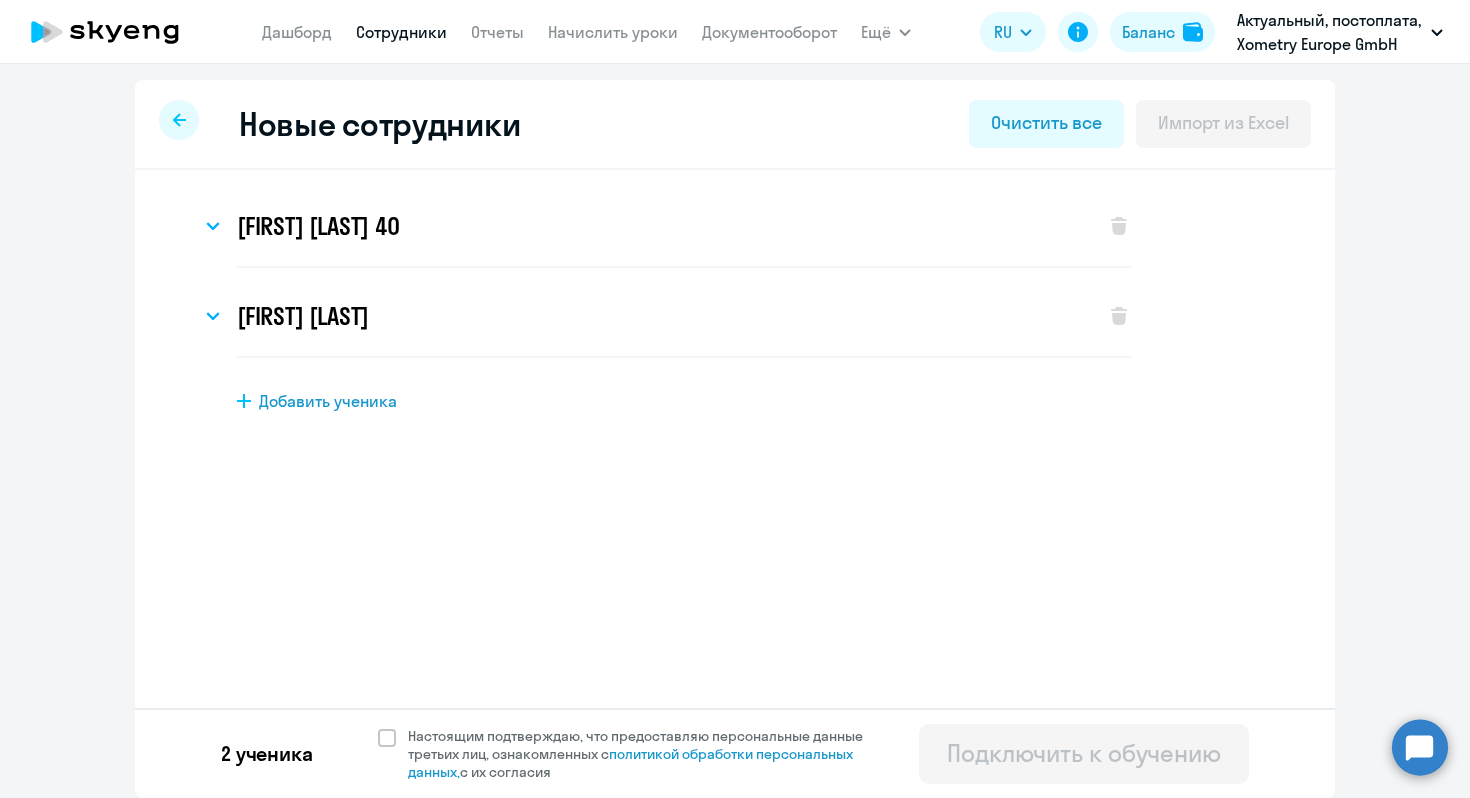 scroll, scrollTop: 0, scrollLeft: 0, axis: both 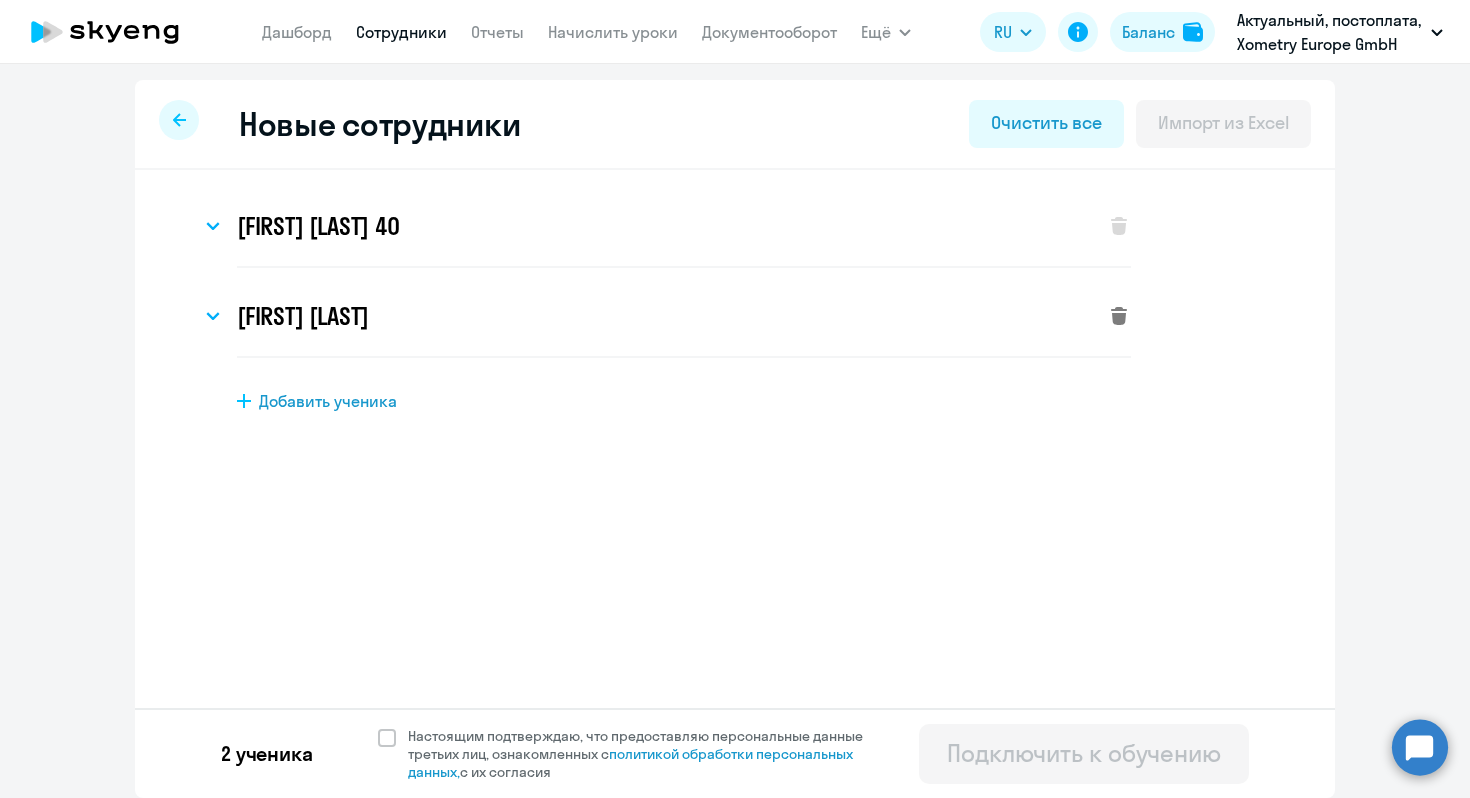 click 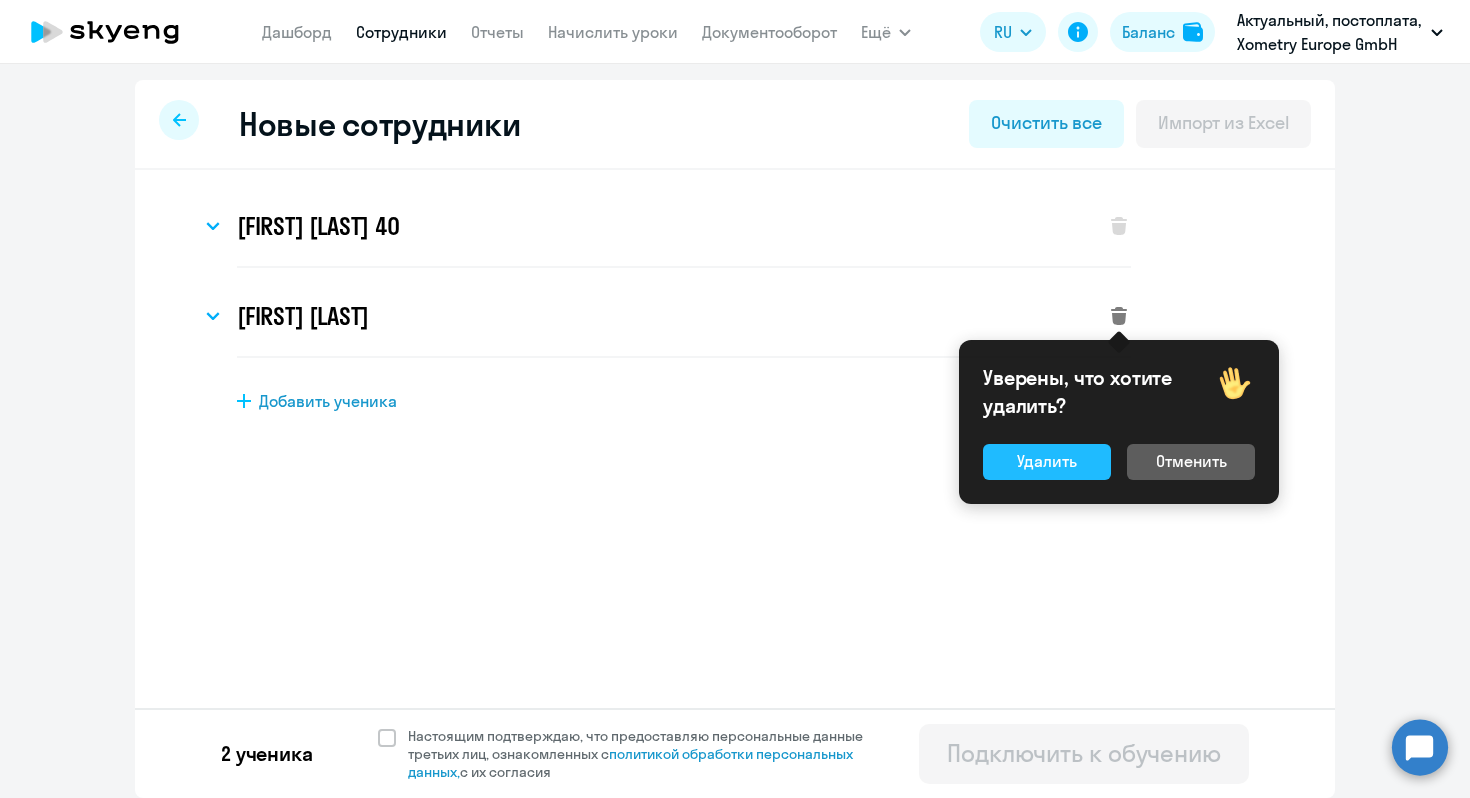 click on "Удалить" at bounding box center [1047, 461] 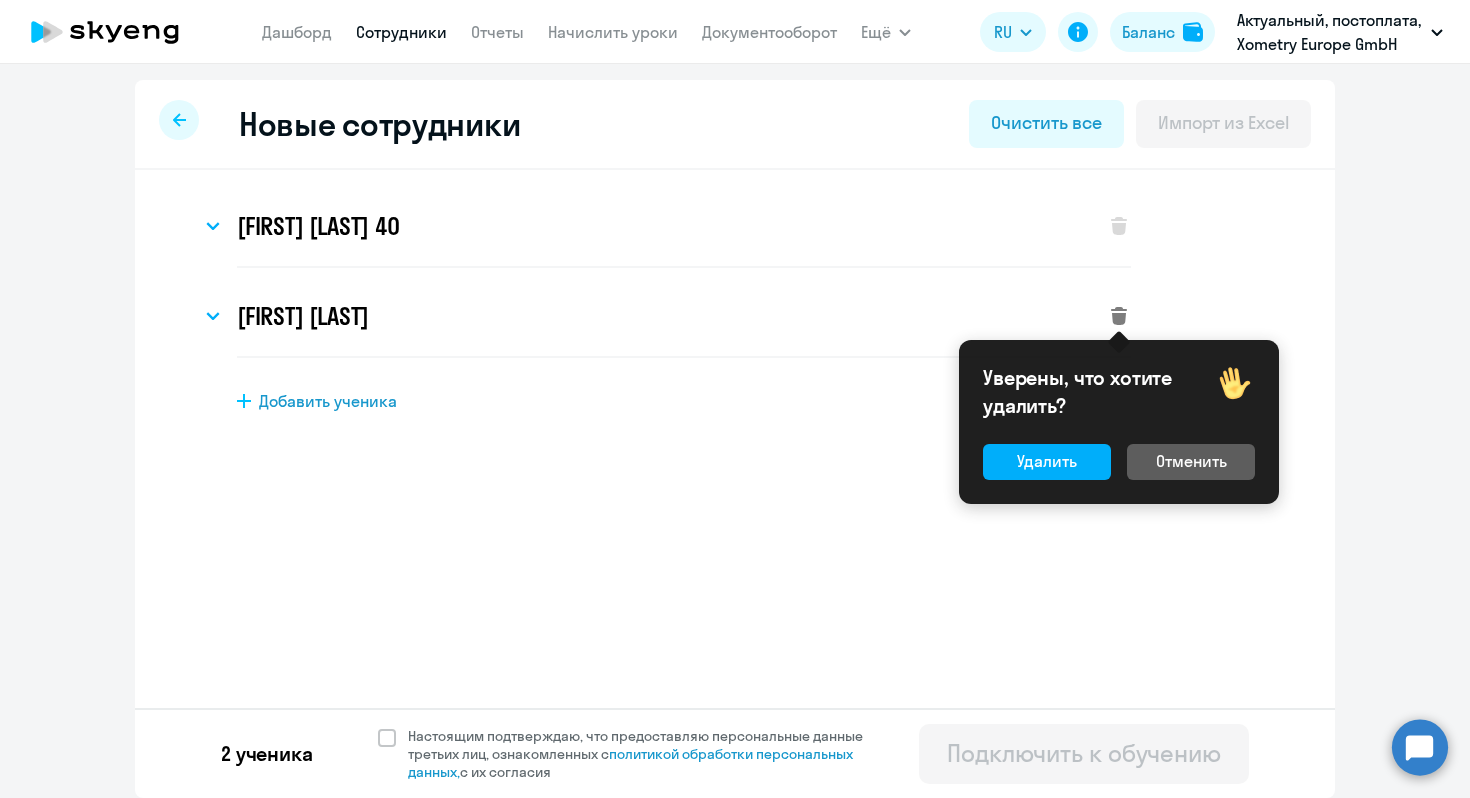 select on "english_adult_not_native_speaker" 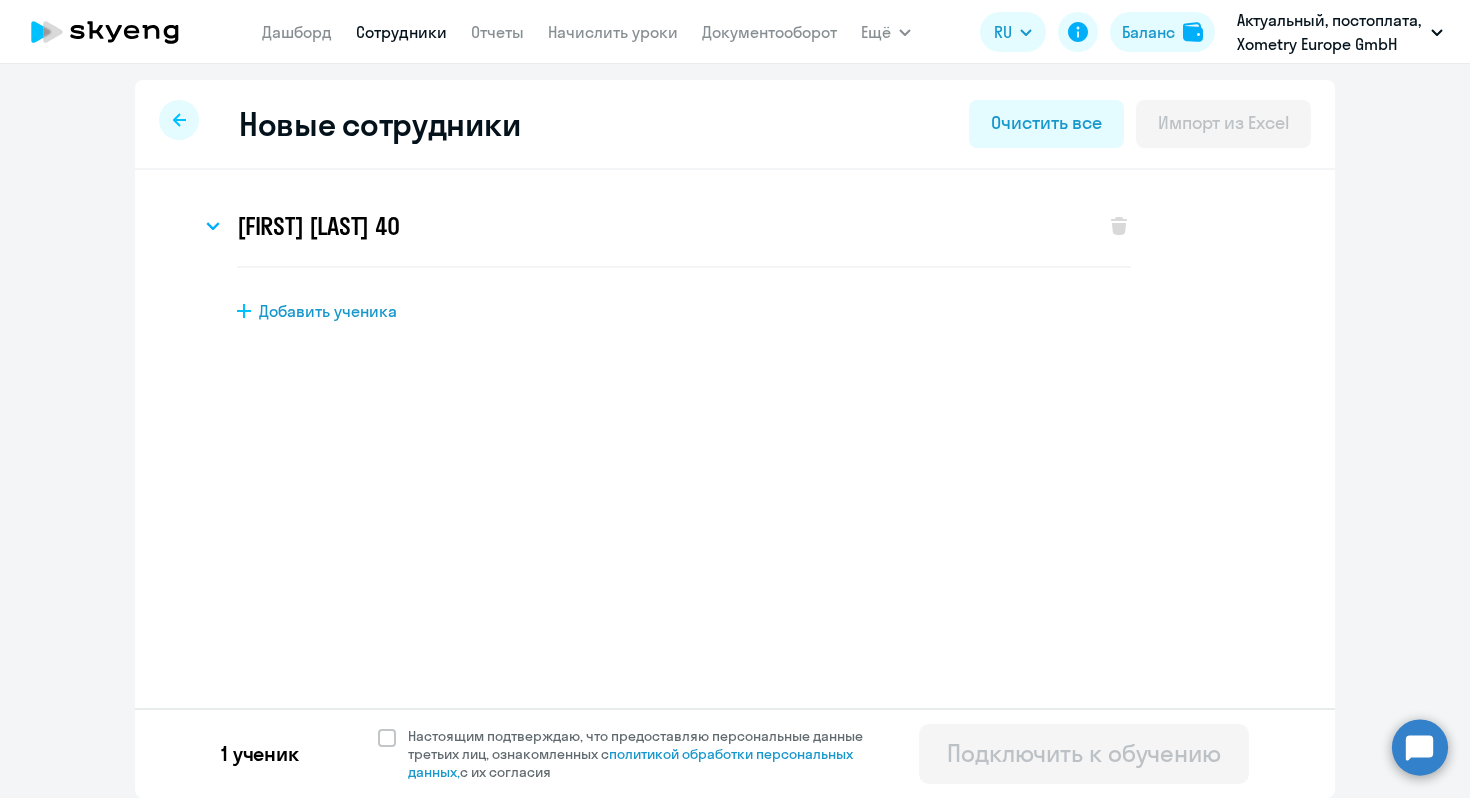 click on "Добавить ученика" 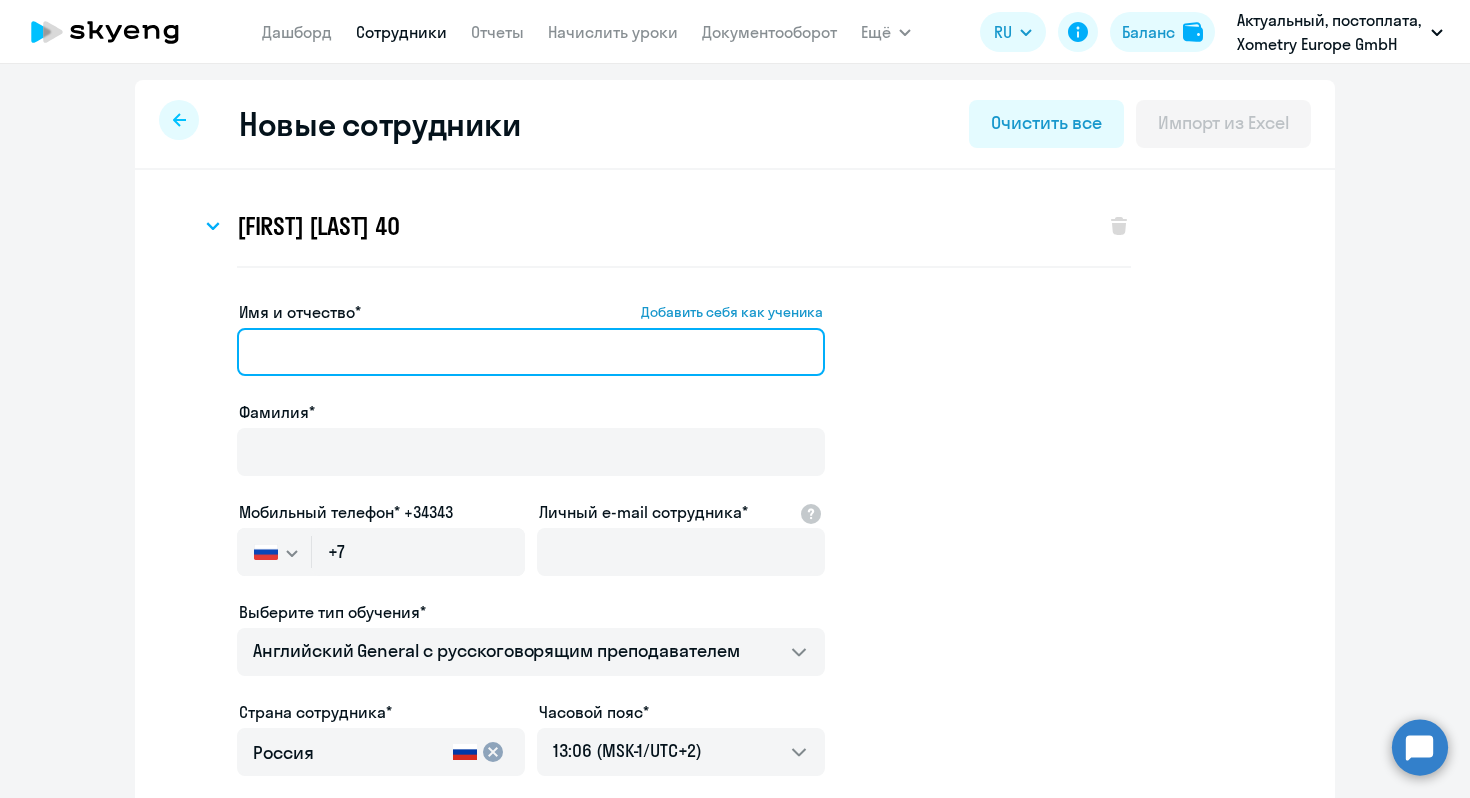 click on "Имя и отчество*  Добавить себя как ученика" at bounding box center [531, 352] 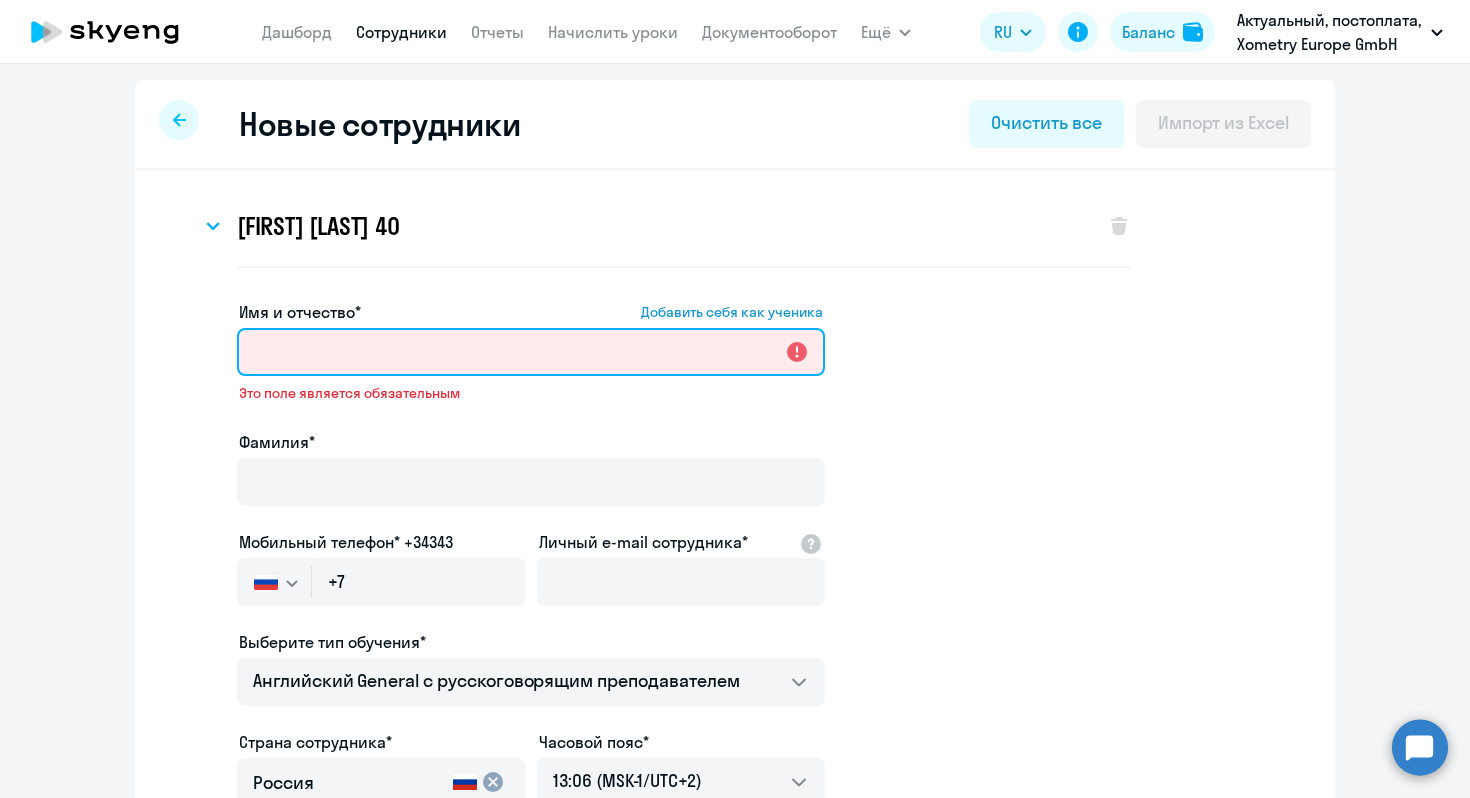 click on "Имя и отчество*  Добавить себя как ученика" at bounding box center [531, 352] 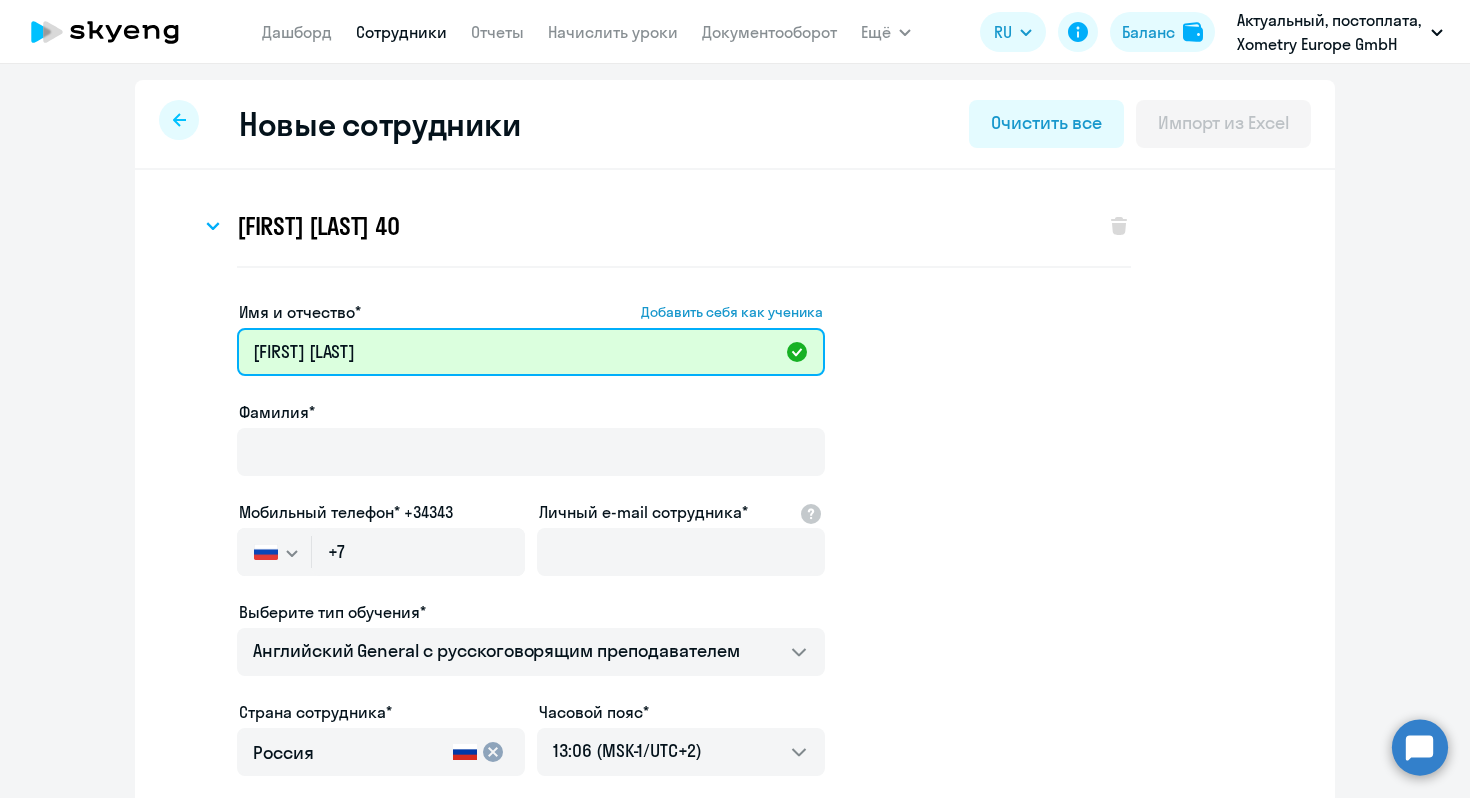 drag, startPoint x: 413, startPoint y: 354, endPoint x: 303, endPoint y: 351, distance: 110.0409 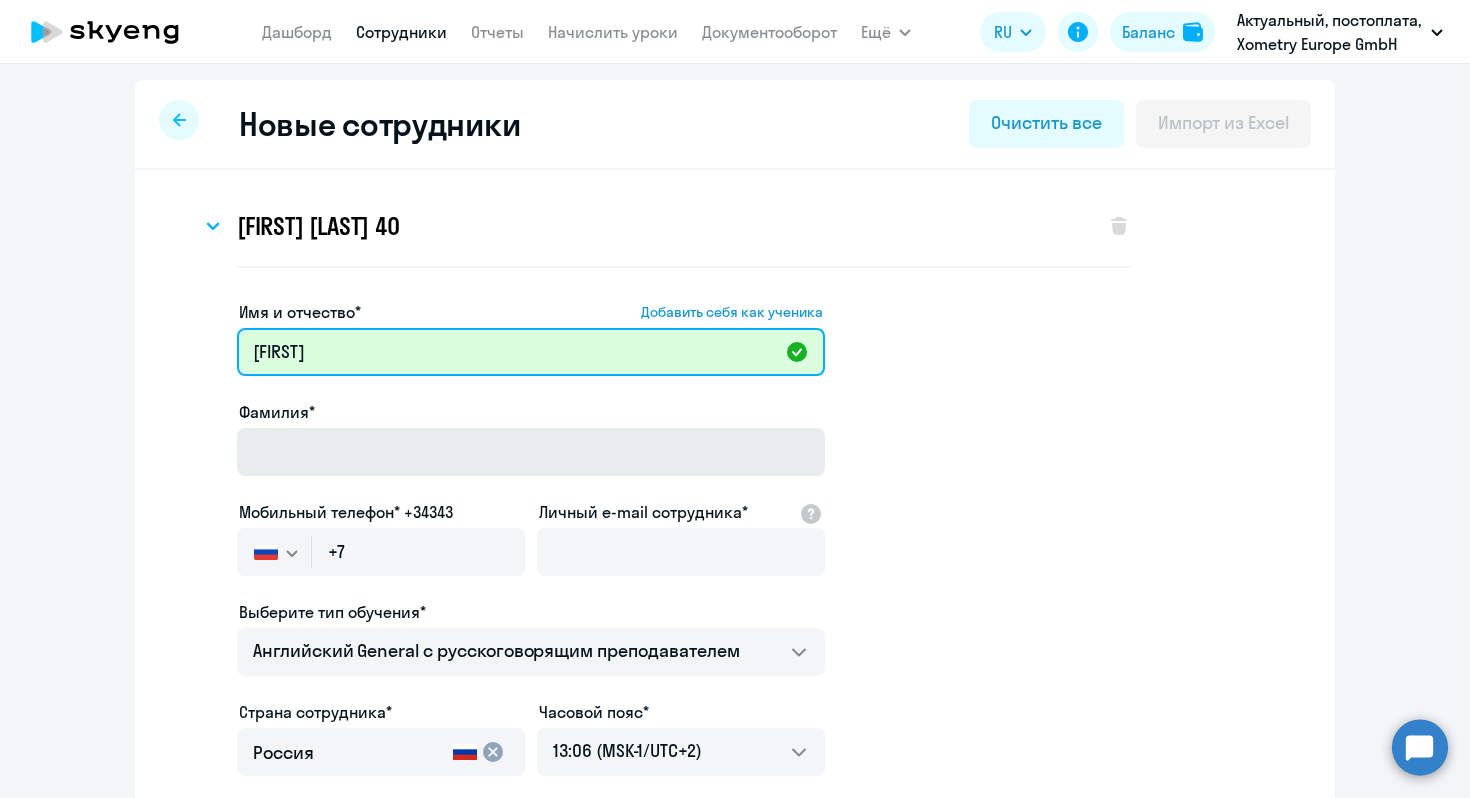 type on "[FIRST]" 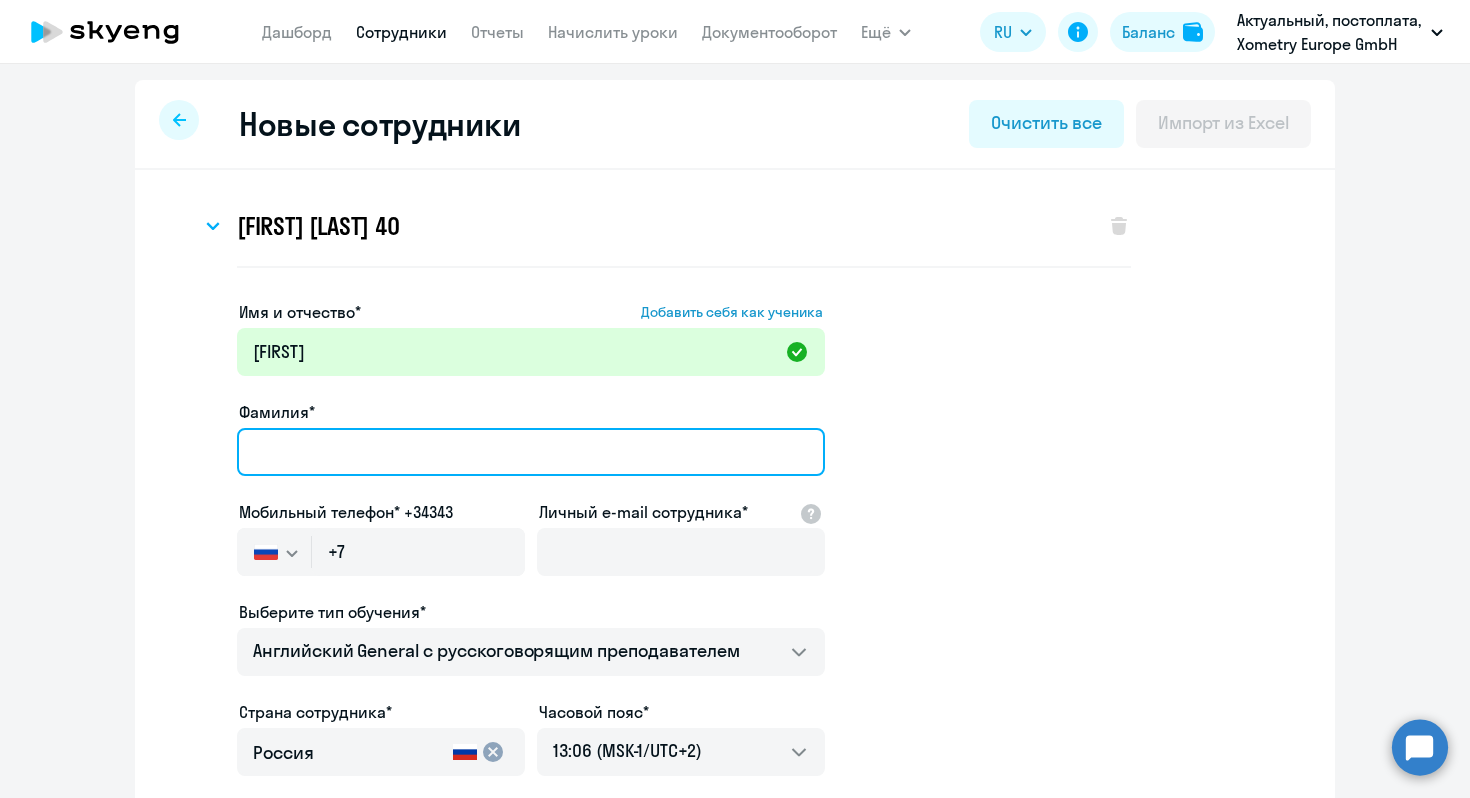 click on "Фамилия*" at bounding box center [531, 452] 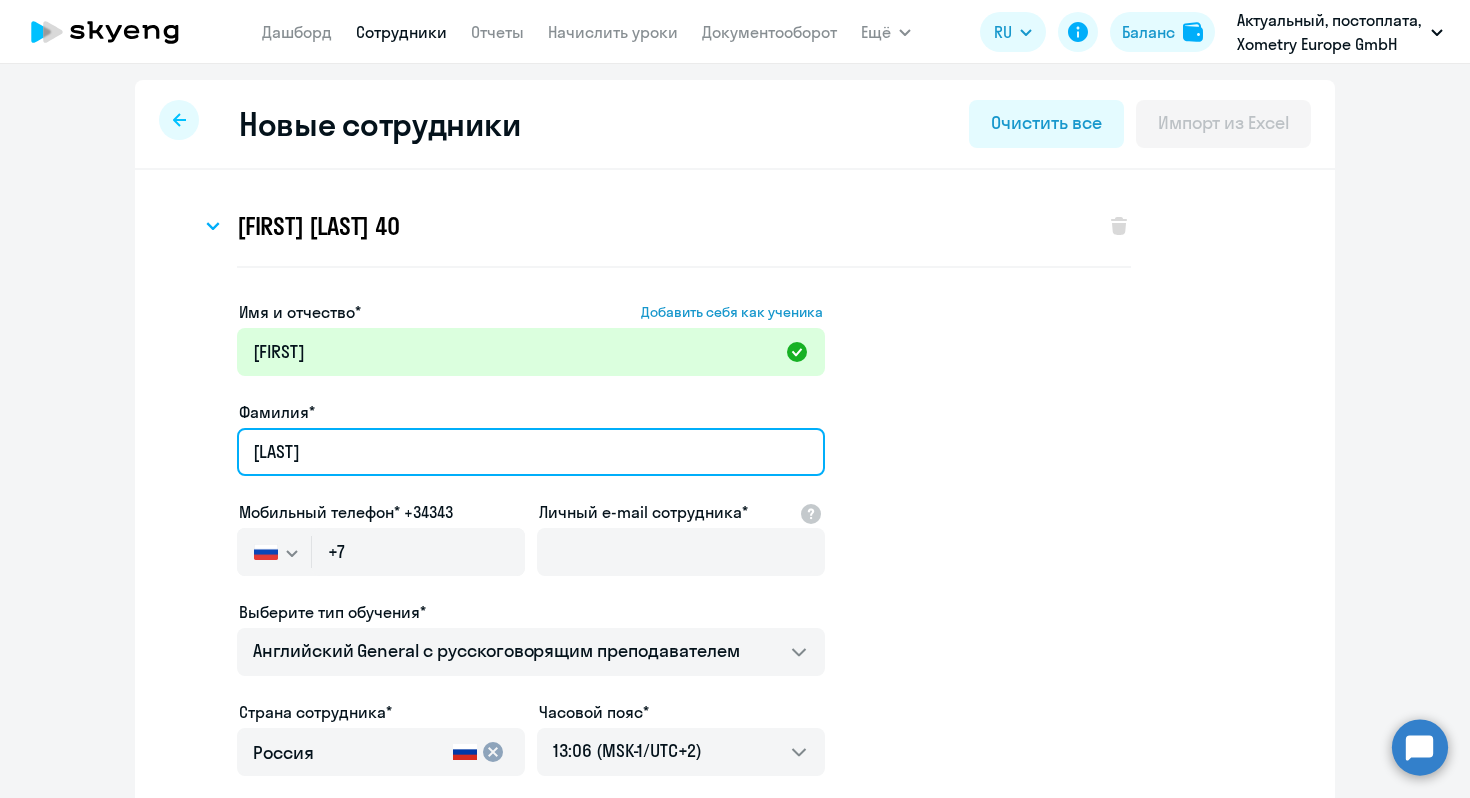 type on "[LAST]" 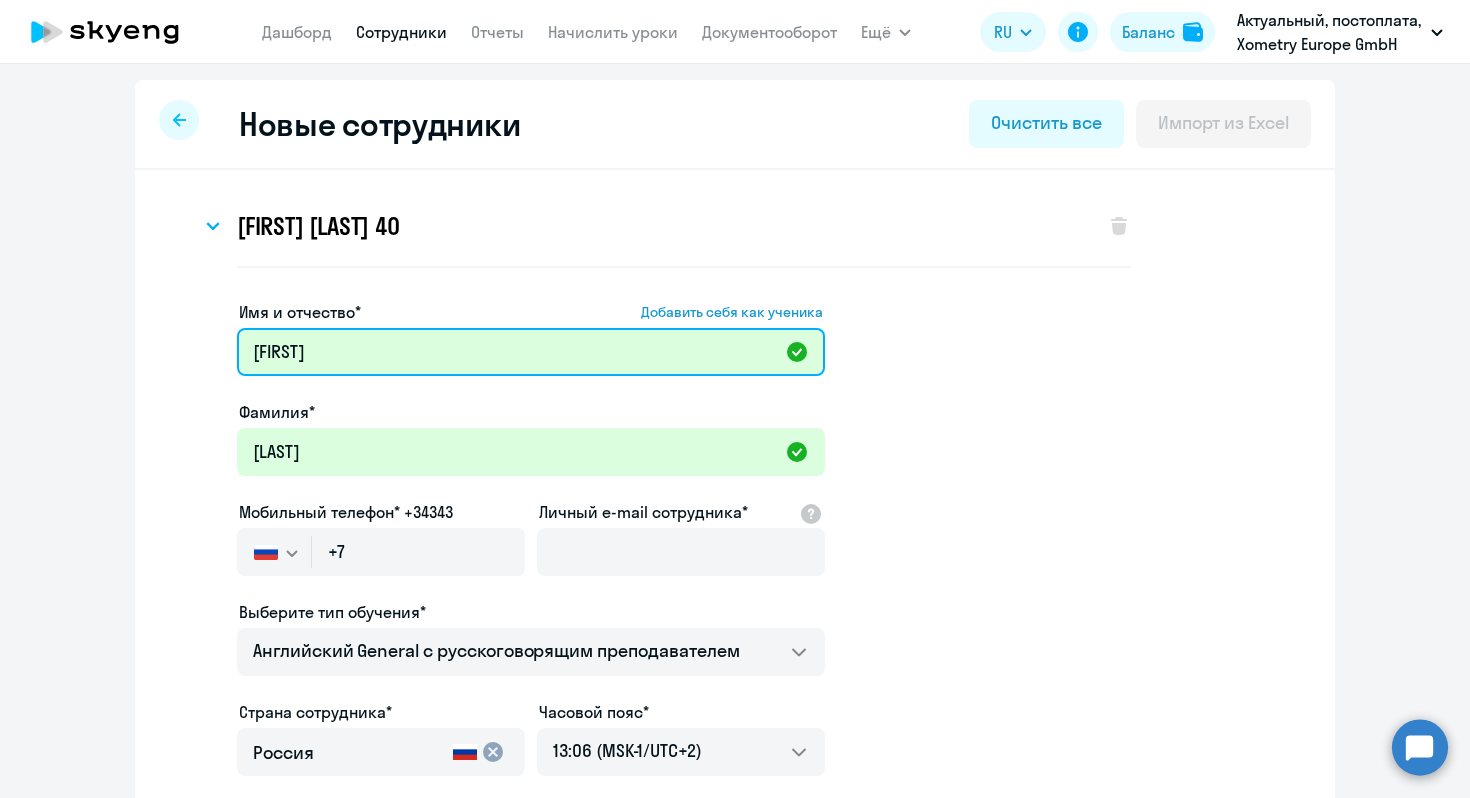 click on "[FIRST]" at bounding box center [531, 352] 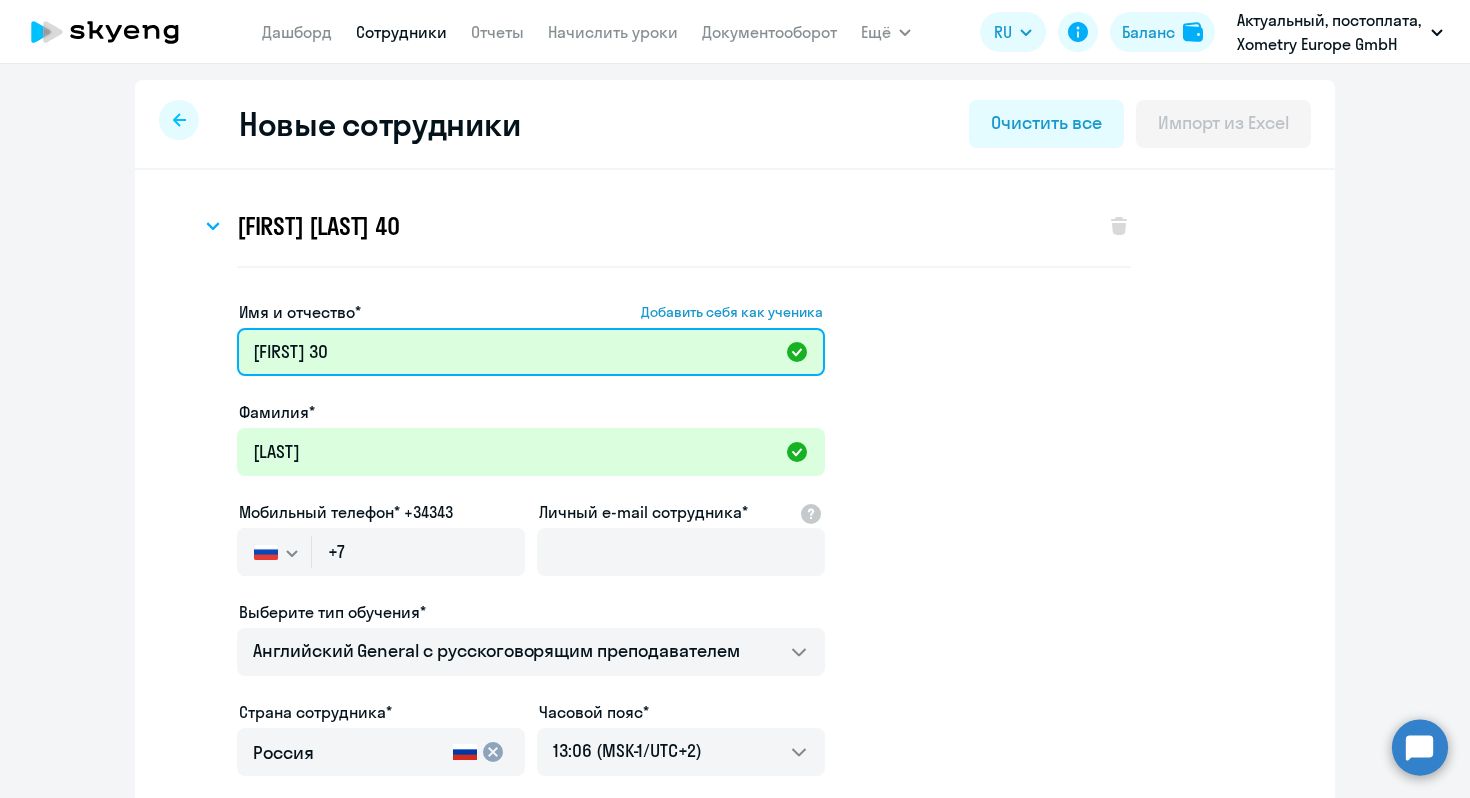 type on "[FIRST] 30" 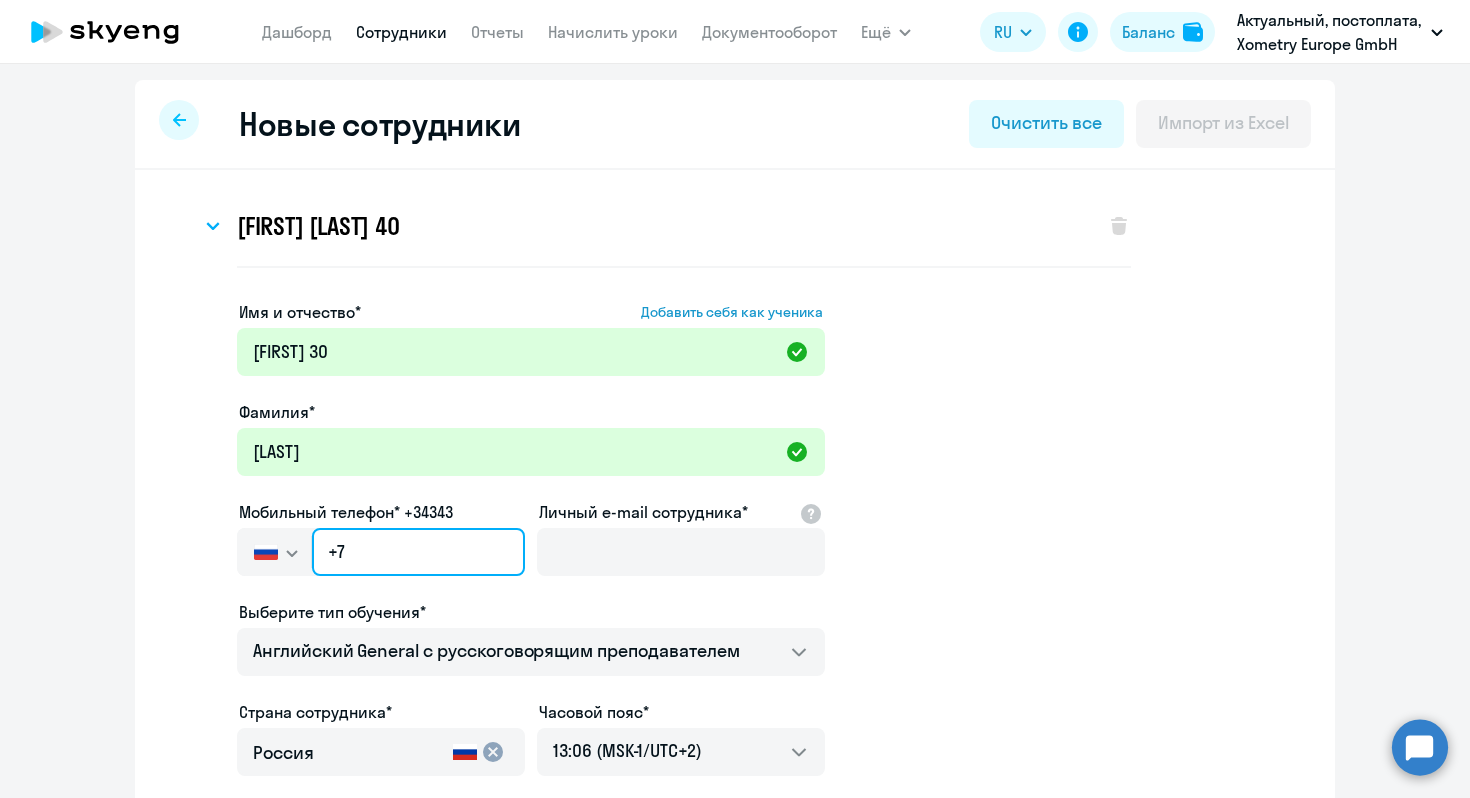click on "+7" 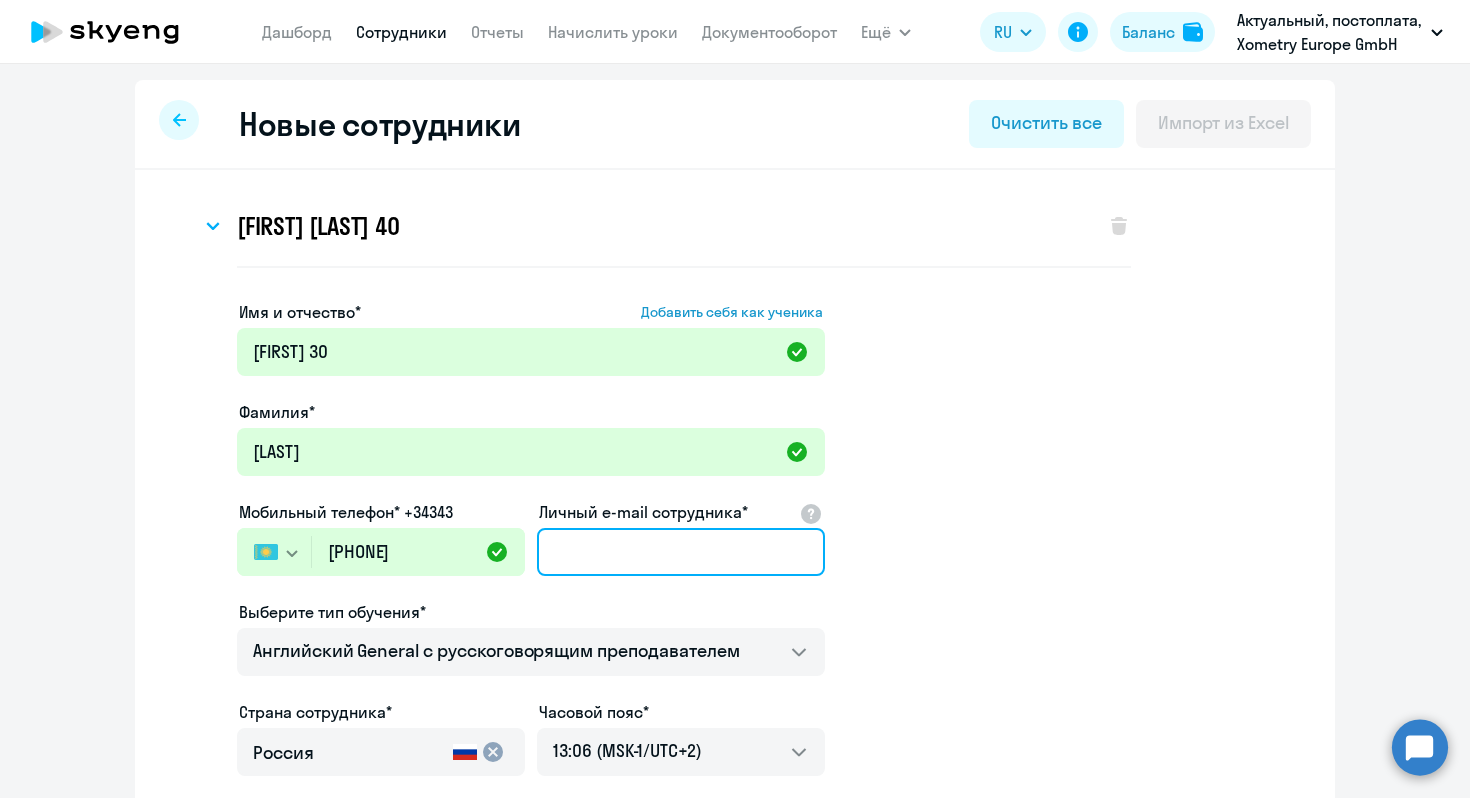 click on "Личный e-mail сотрудника*" at bounding box center [681, 552] 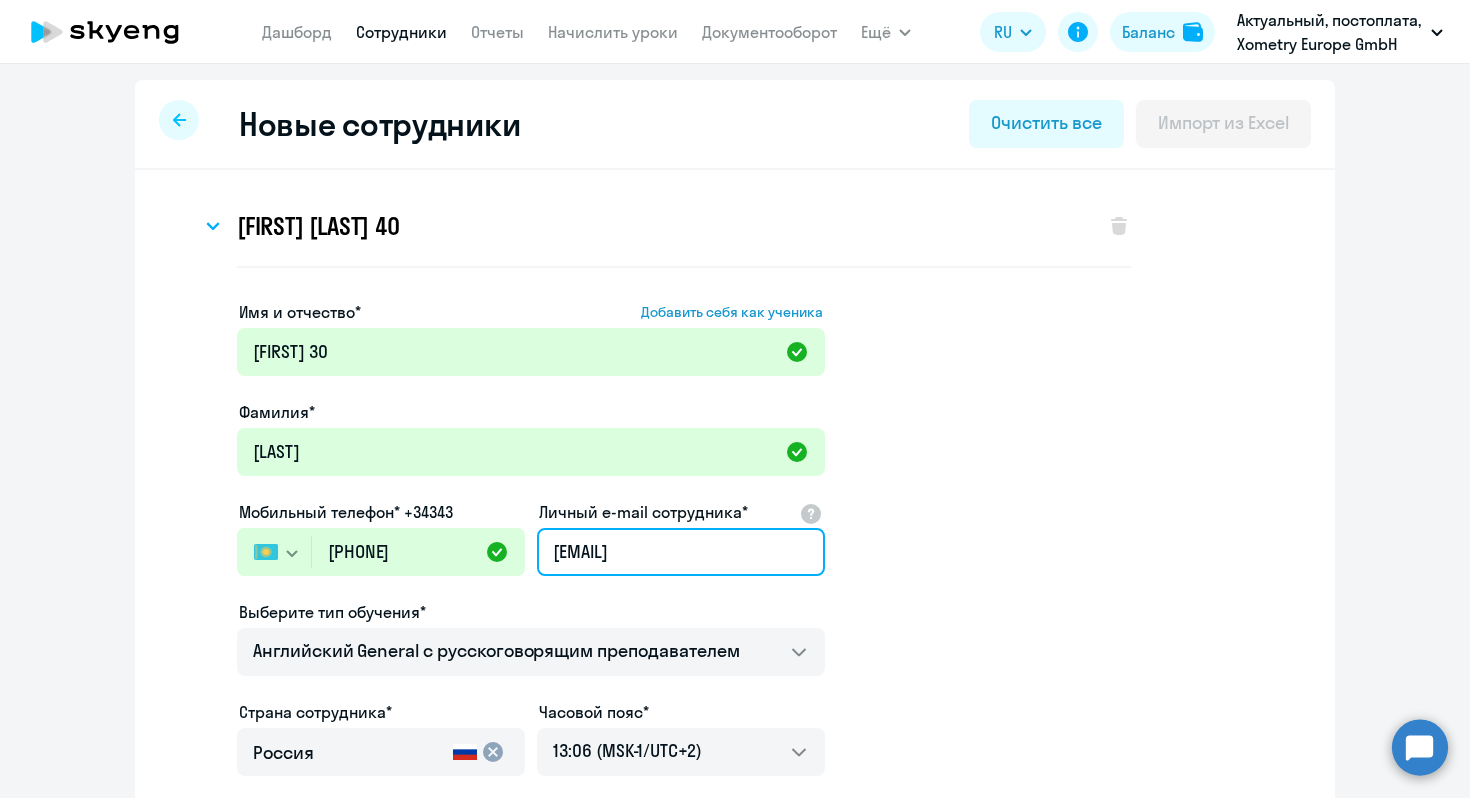 scroll, scrollTop: 180, scrollLeft: 0, axis: vertical 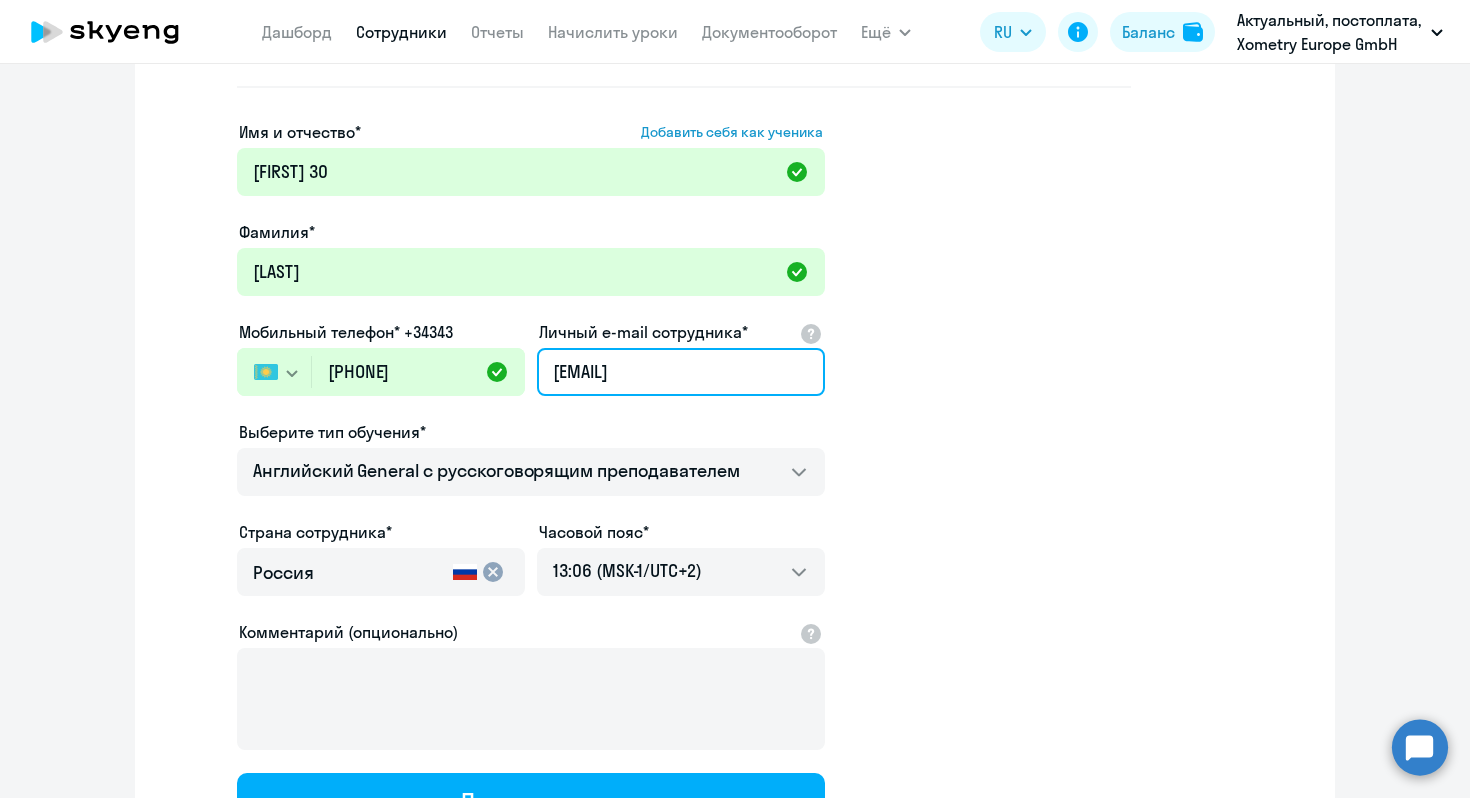 type on "[EMAIL]" 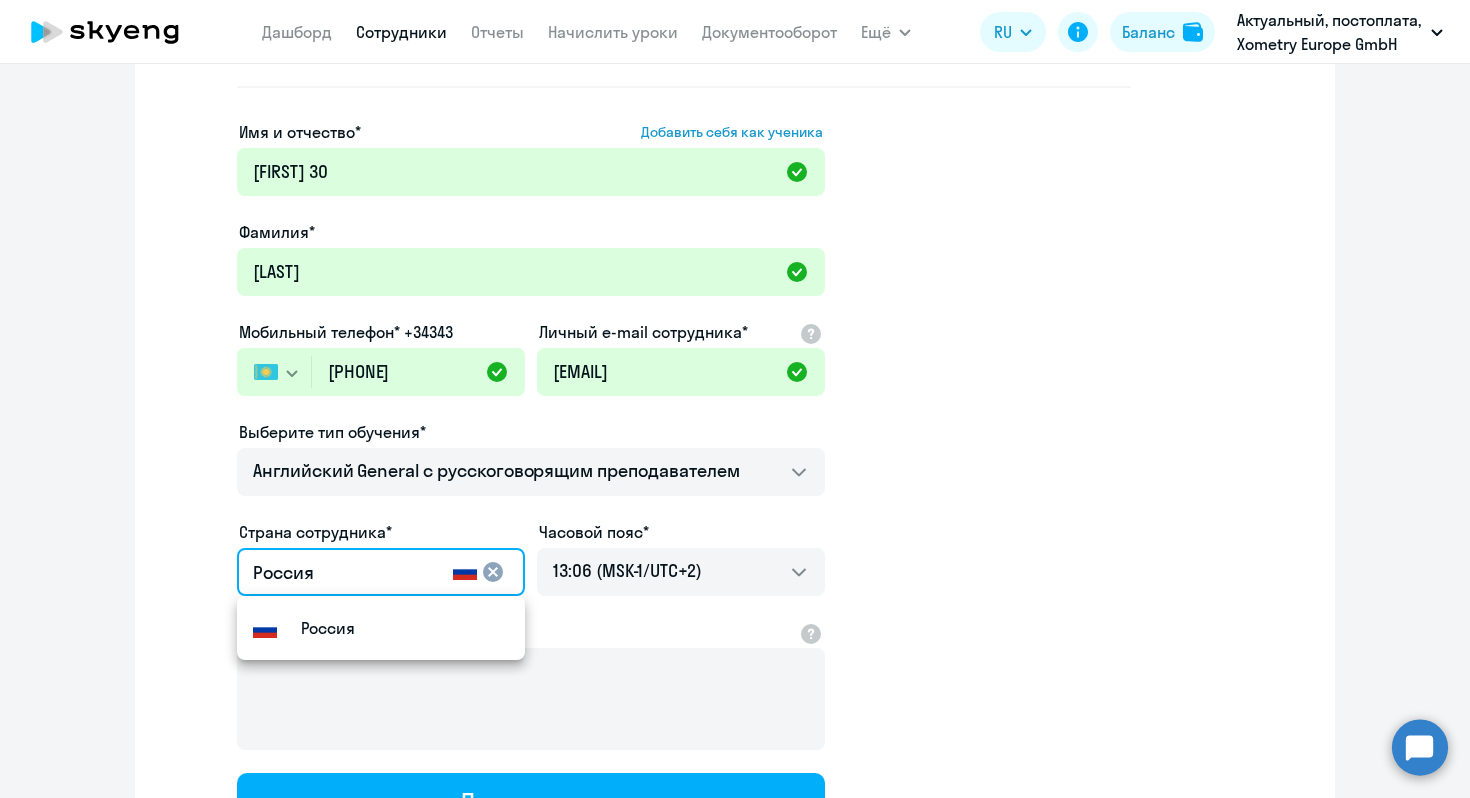 click on "Россия" at bounding box center (349, 573) 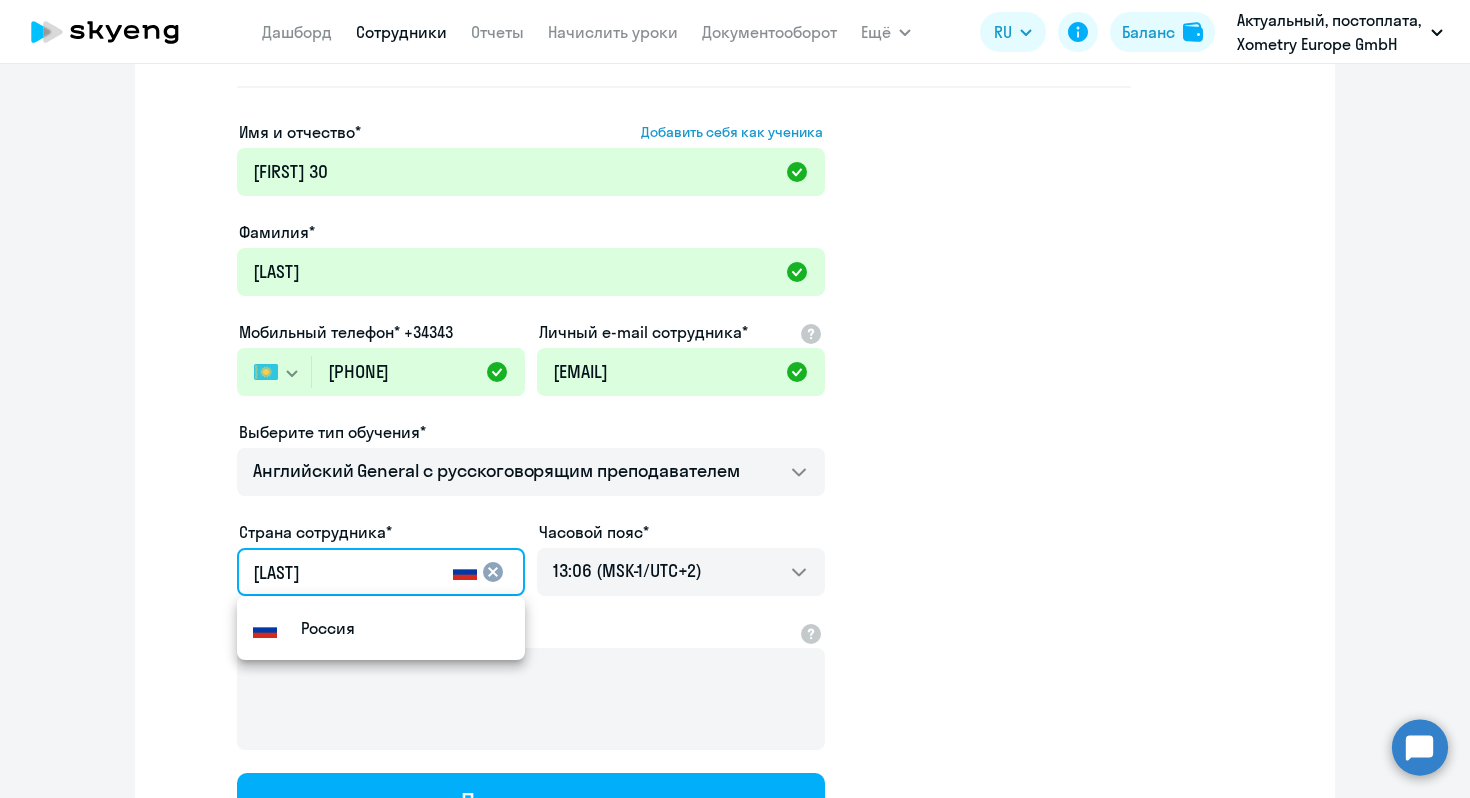 type on "Р" 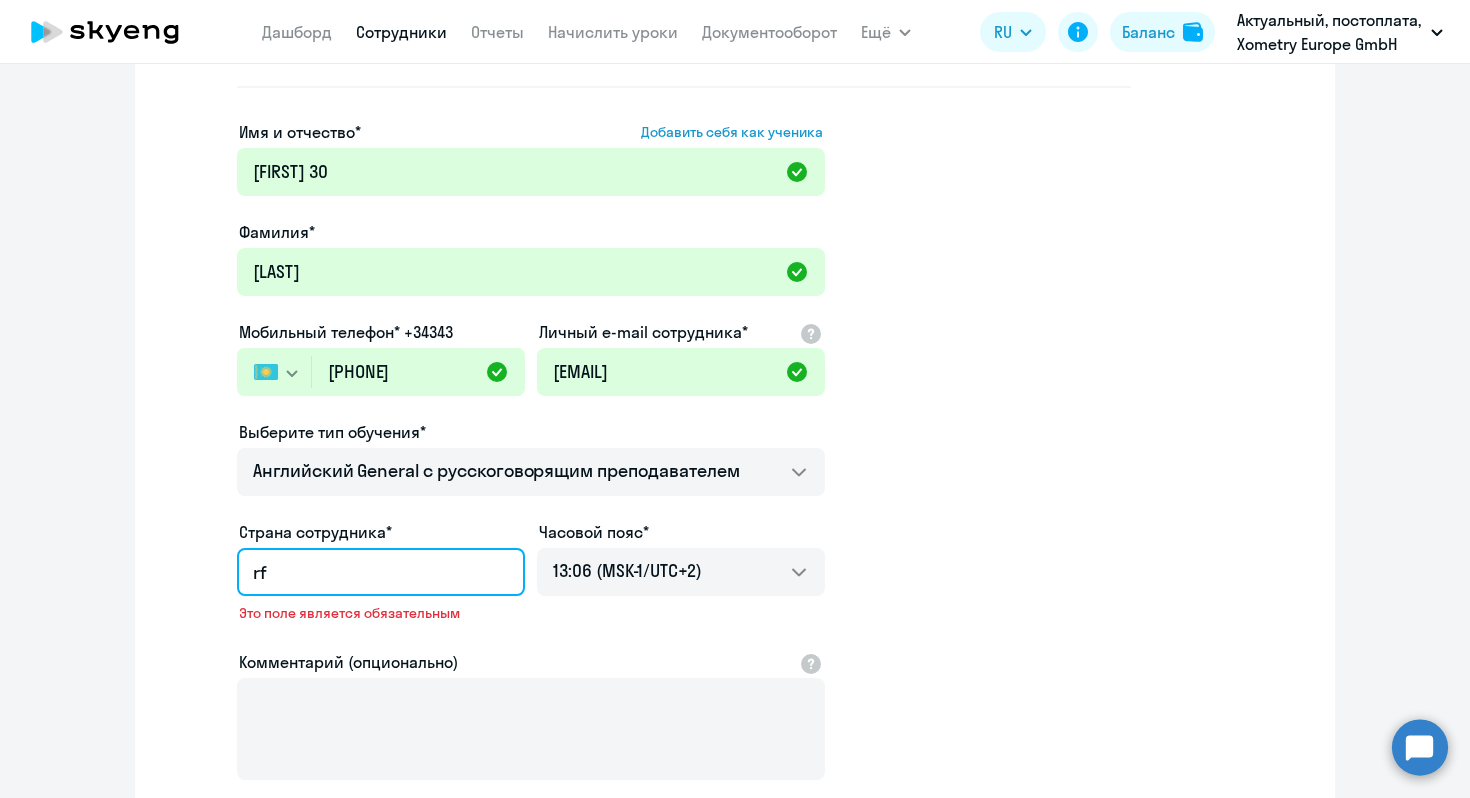 type on "r" 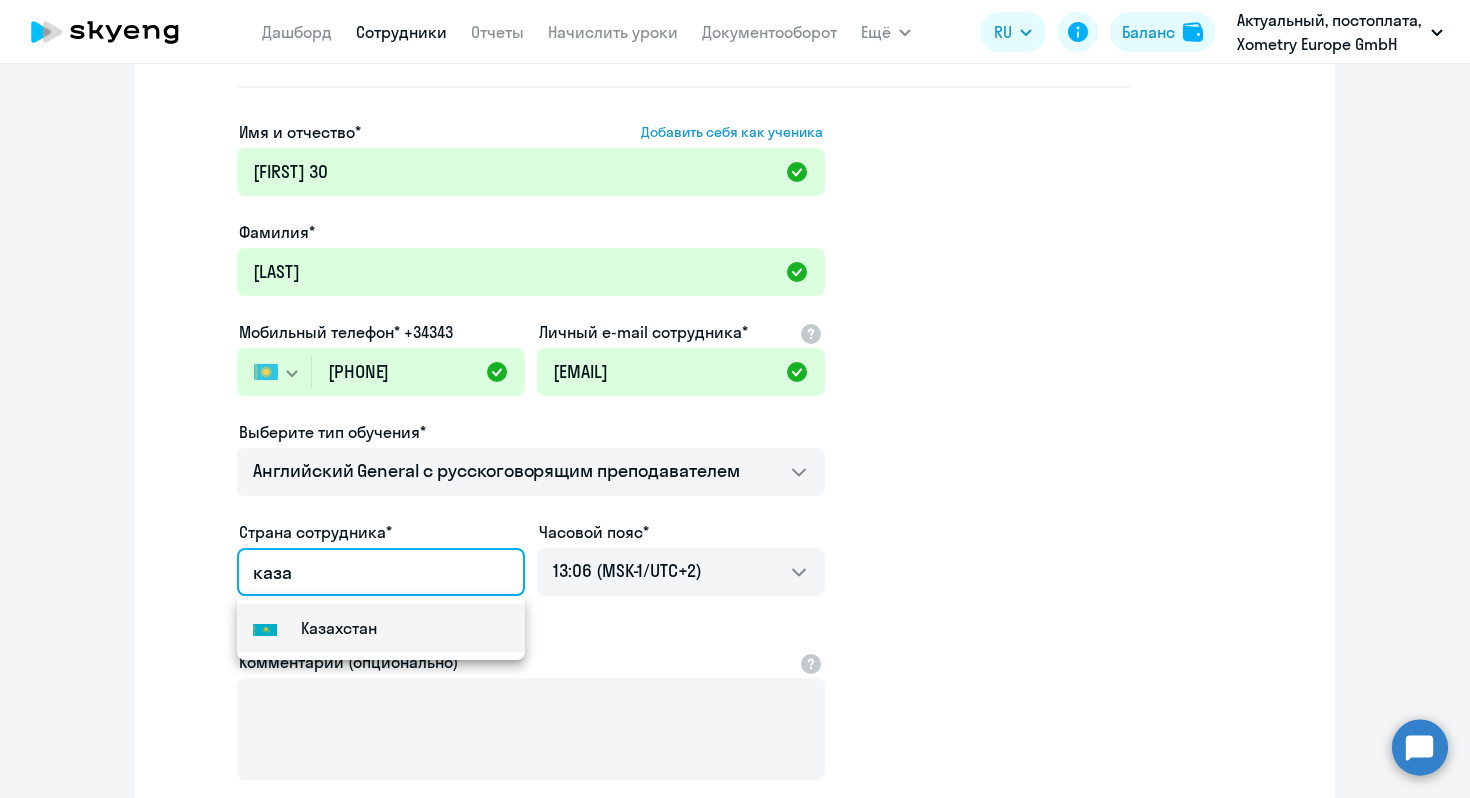 click on "[COUNTRY]" at bounding box center [381, 628] 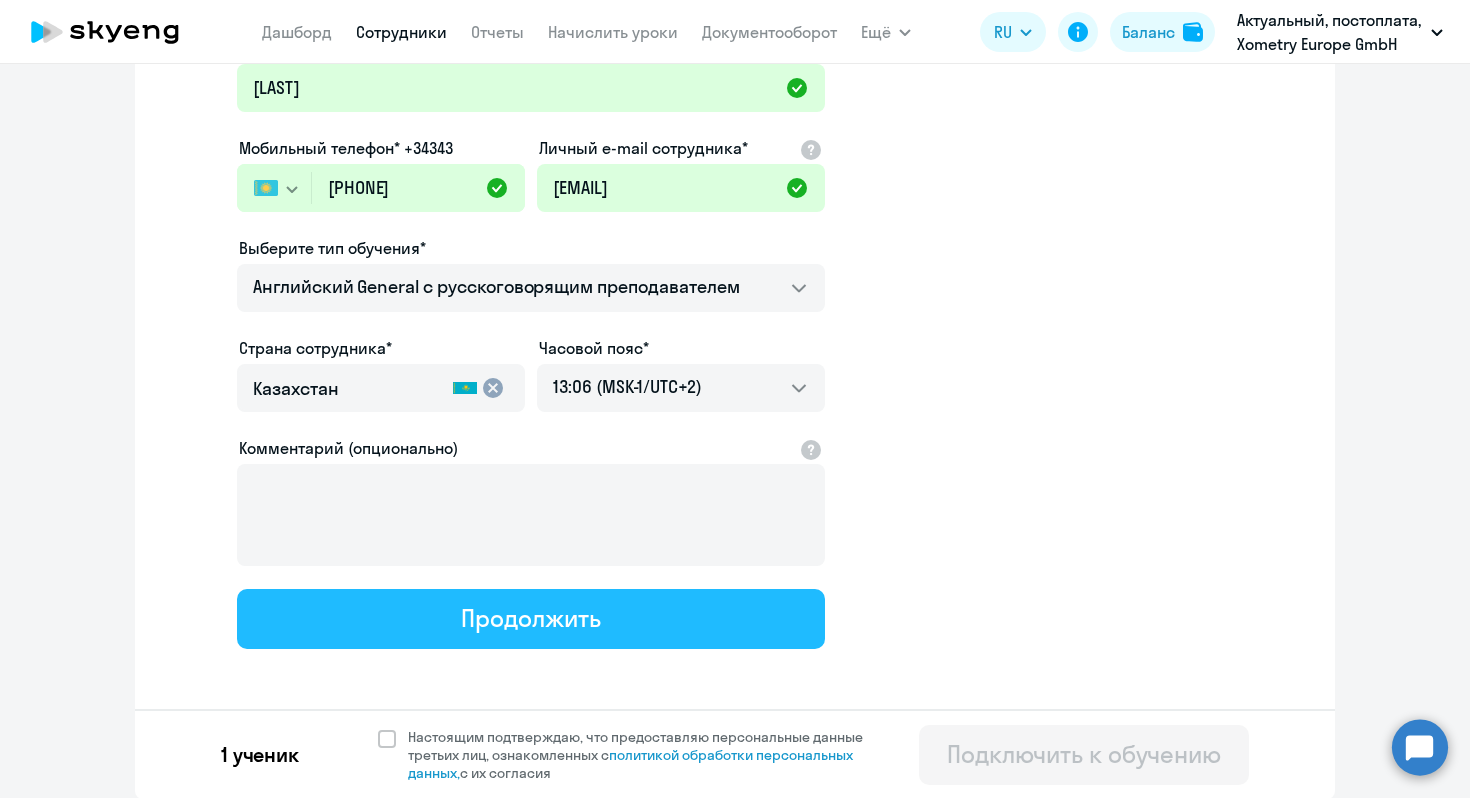 click on "Продолжить" 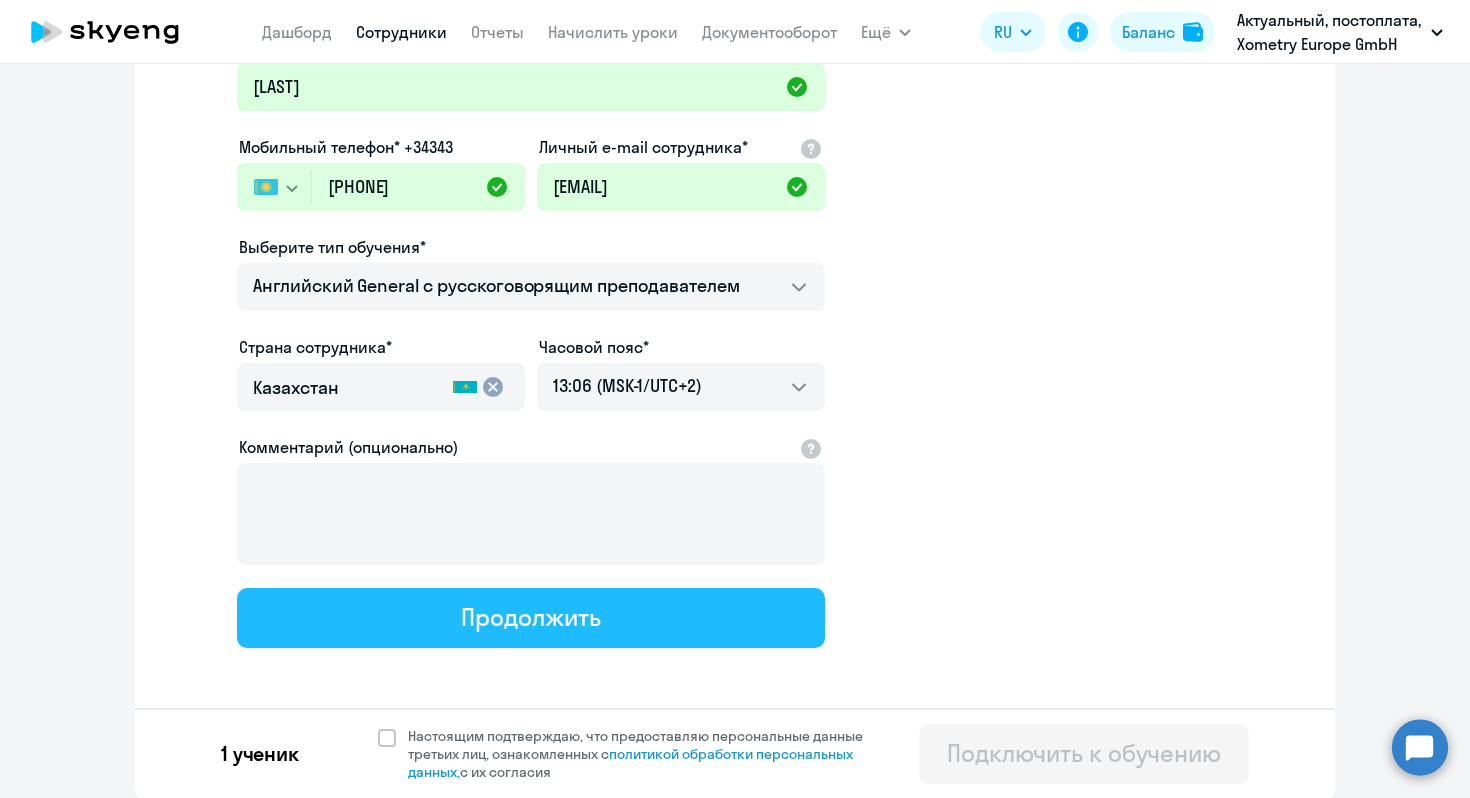 select on "english_adult_not_native_speaker" 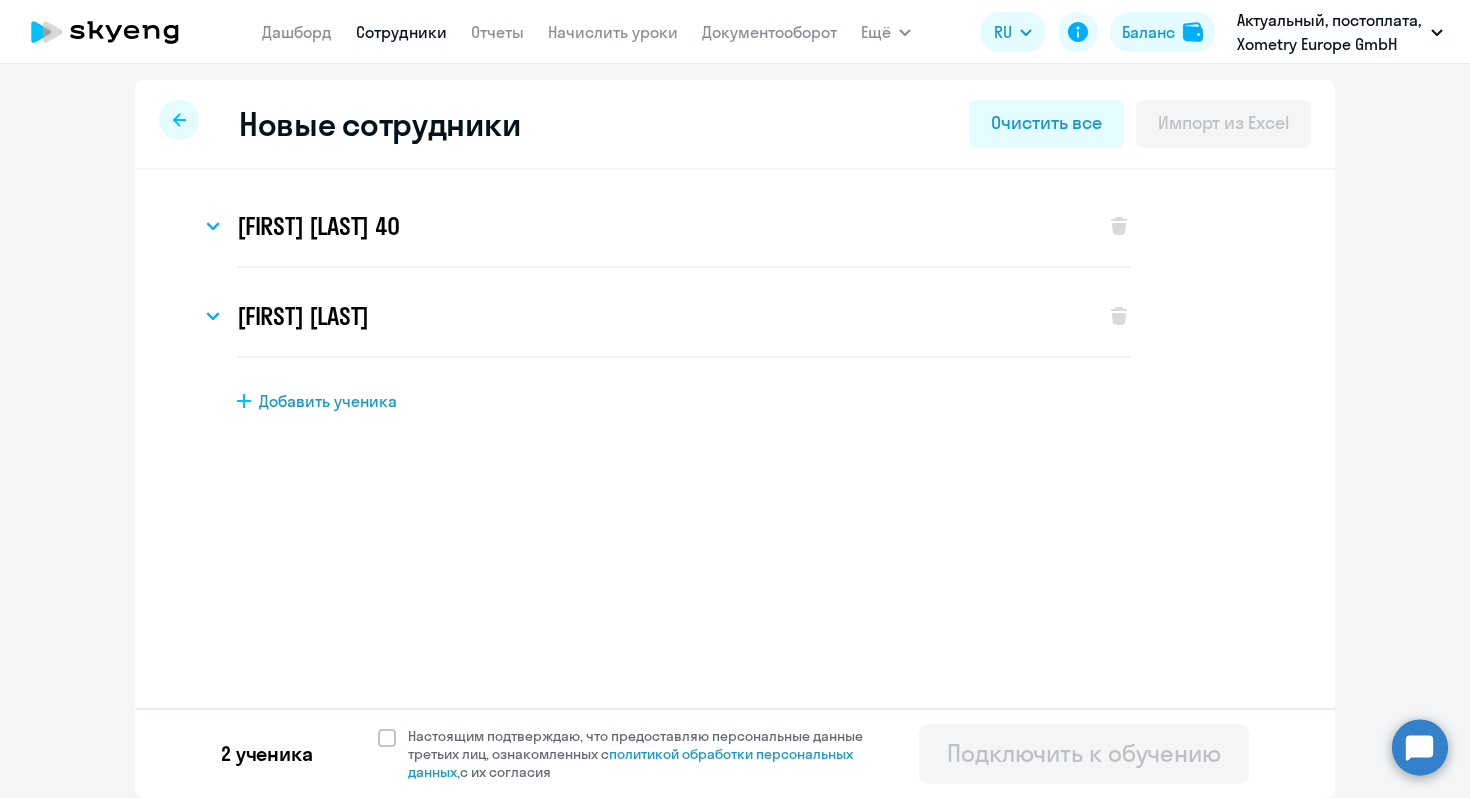scroll, scrollTop: 0, scrollLeft: 0, axis: both 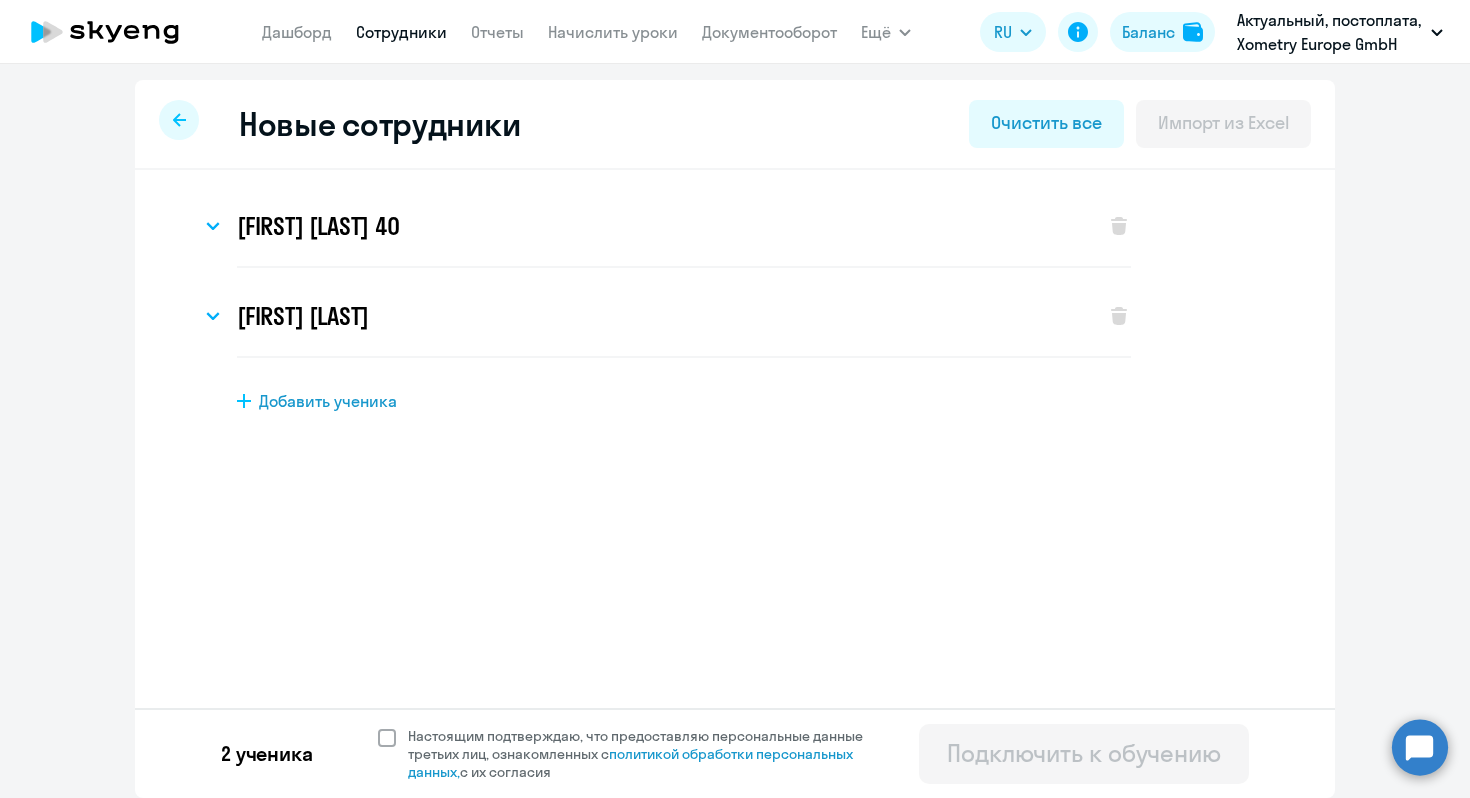click 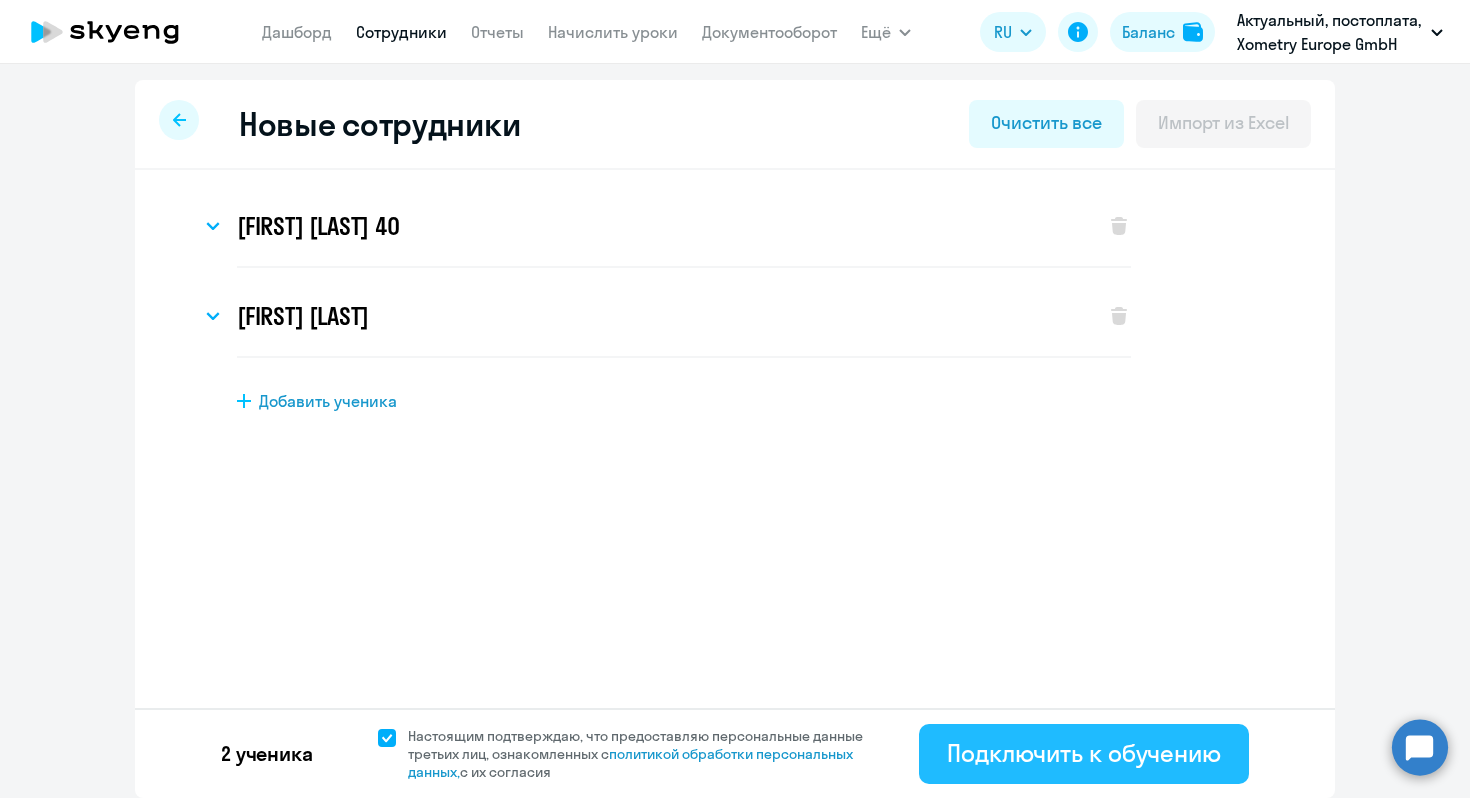 click on "Подключить к обучению" 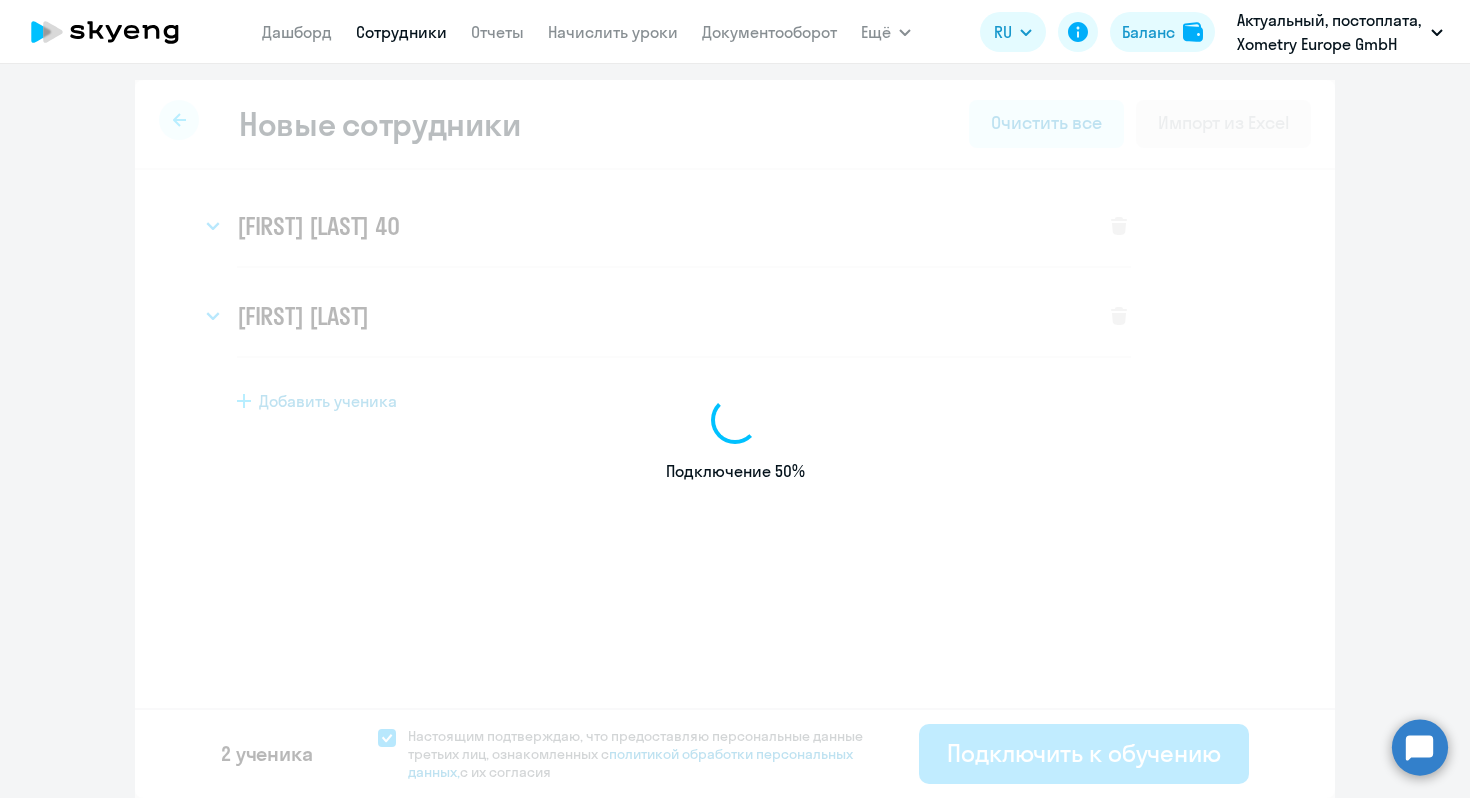select on "english_adult_not_native_speaker" 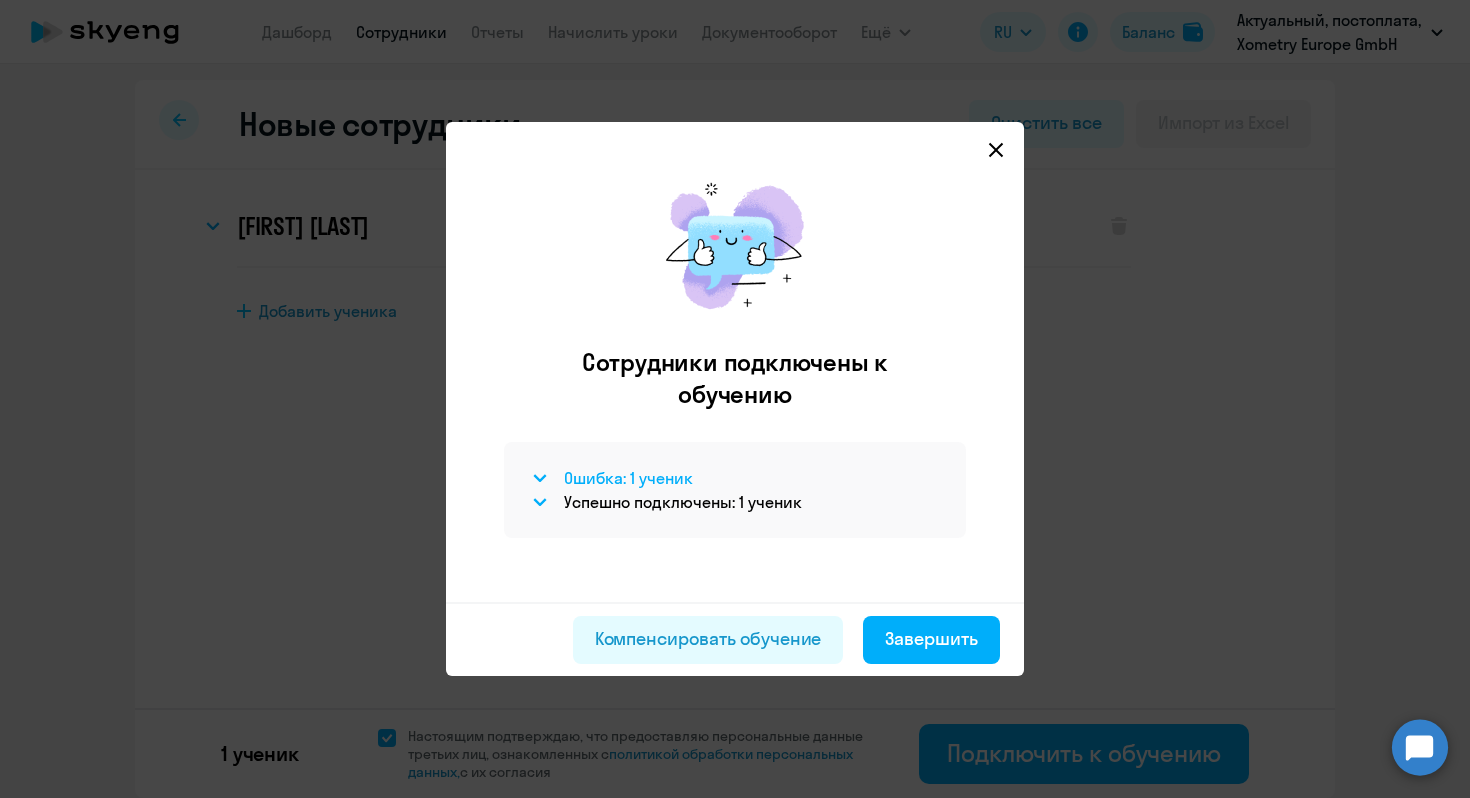click 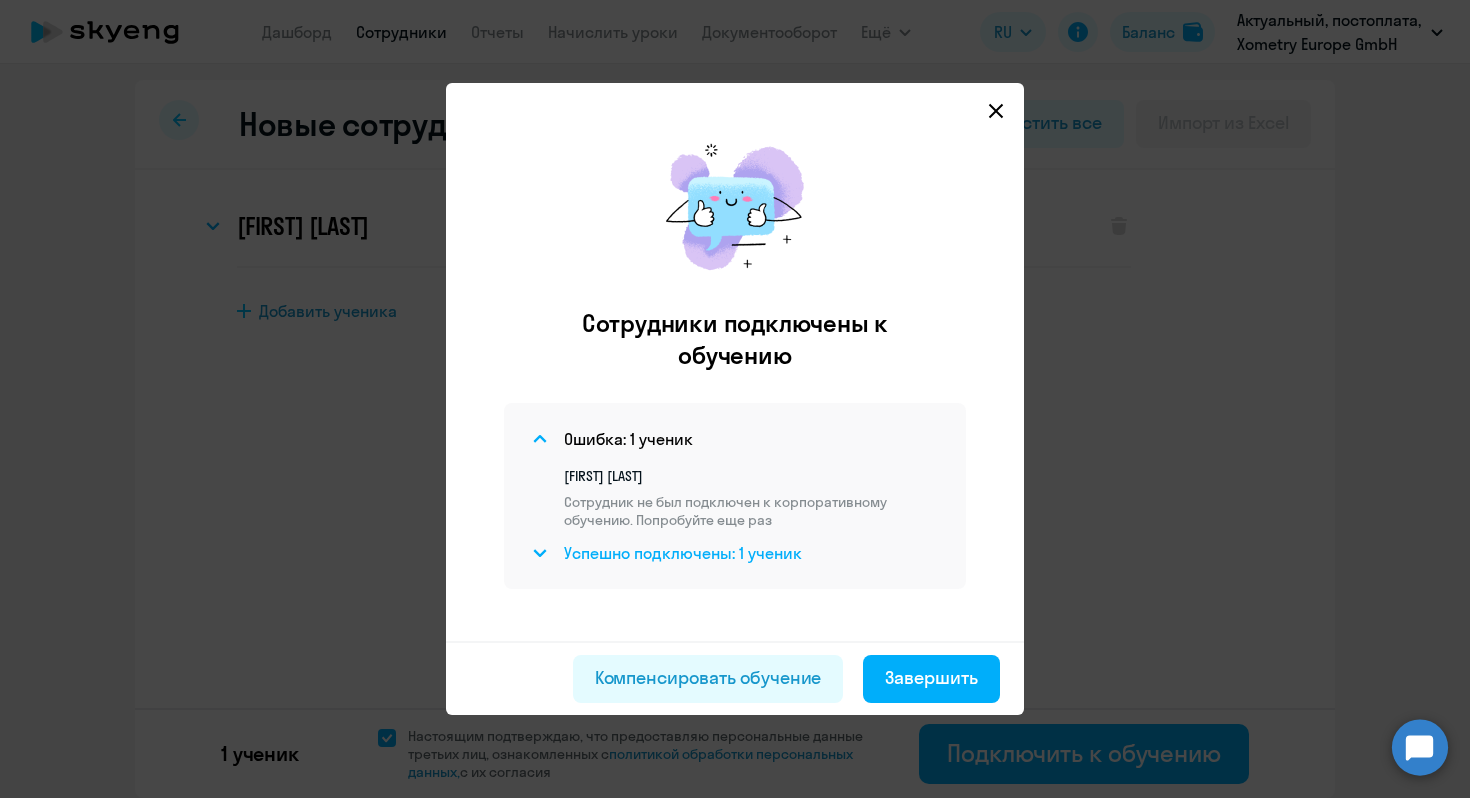 click on "Успешно подключены: 1 ученик" at bounding box center (735, 553) 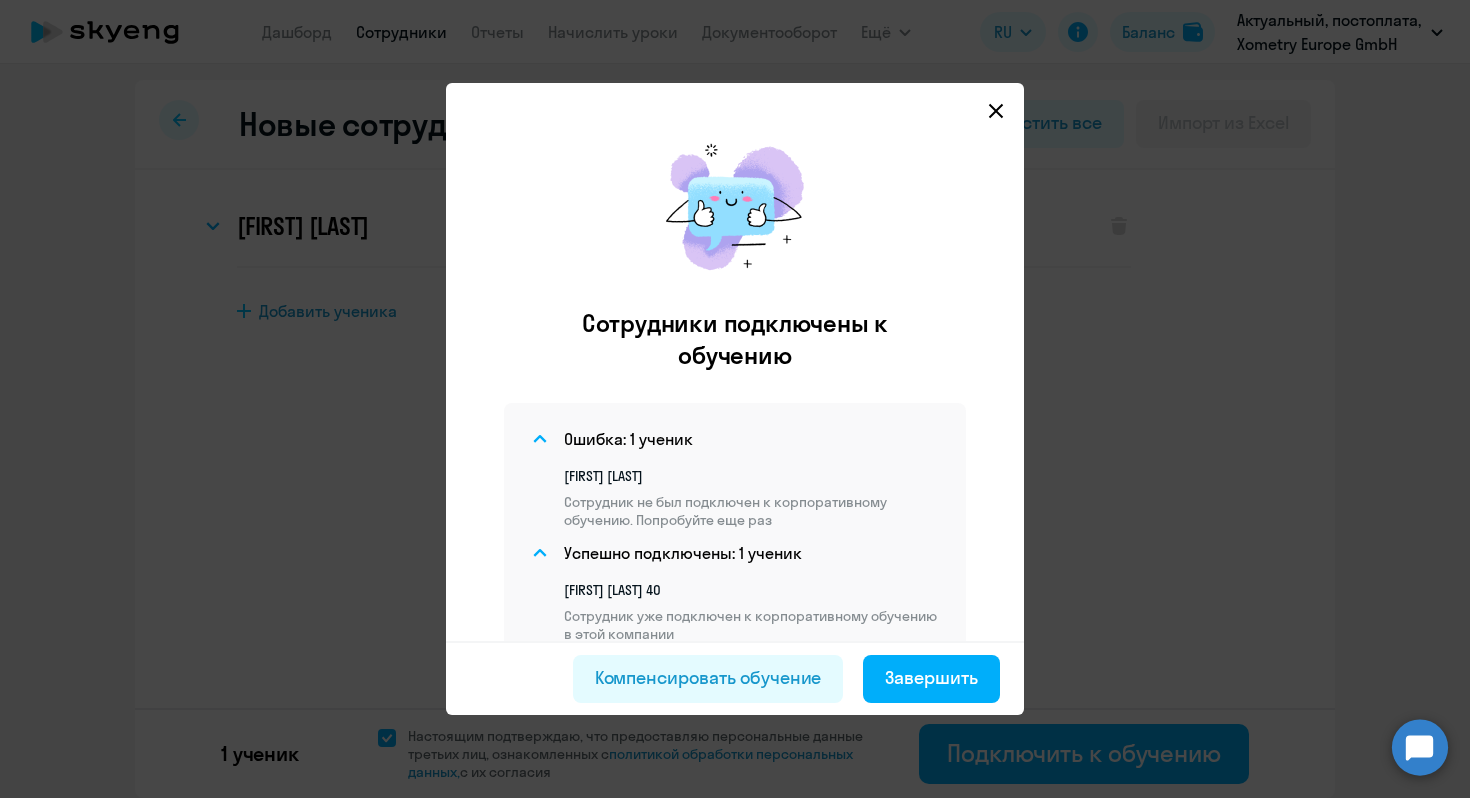 scroll, scrollTop: 90, scrollLeft: 0, axis: vertical 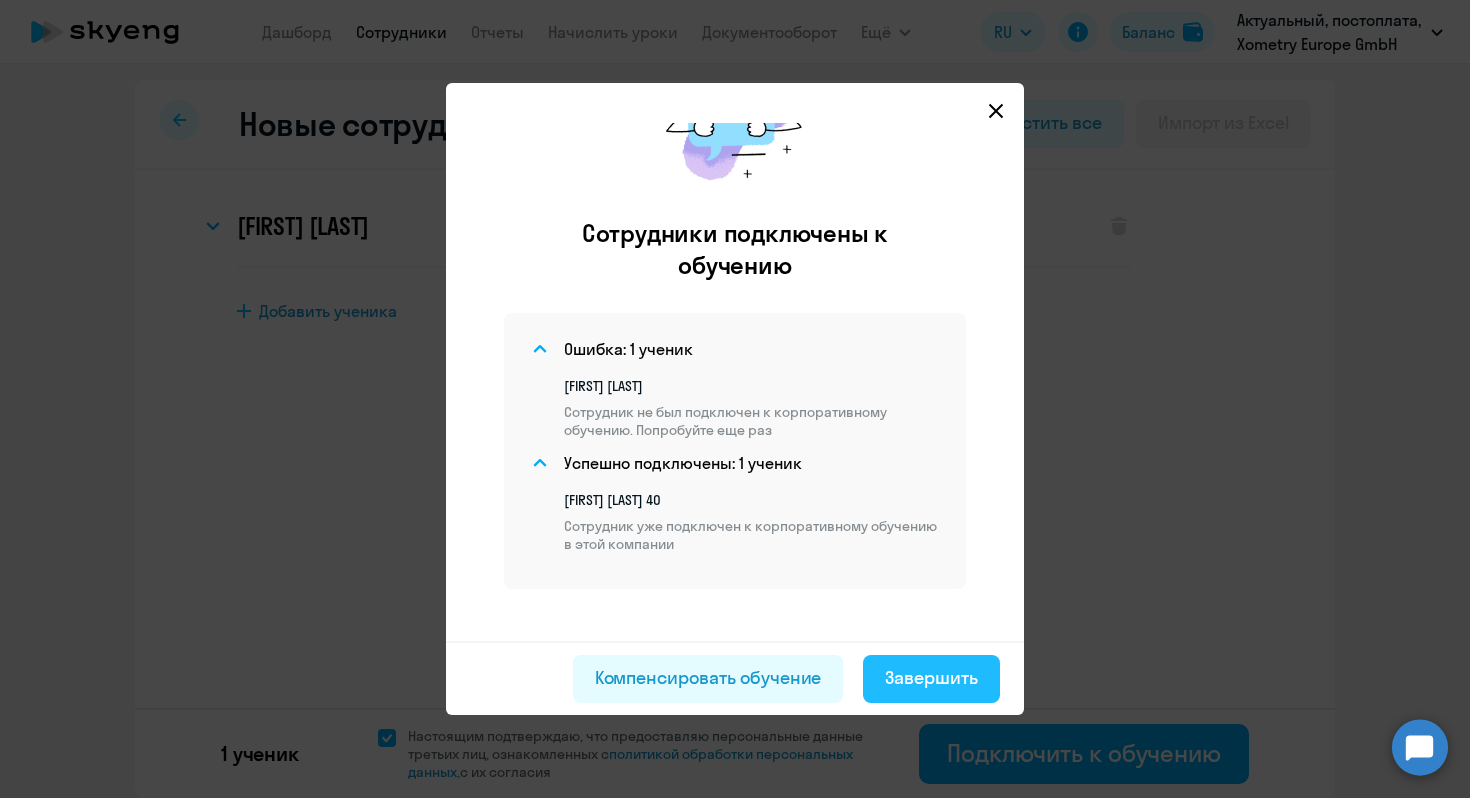 click on "Завершить" at bounding box center [931, 679] 